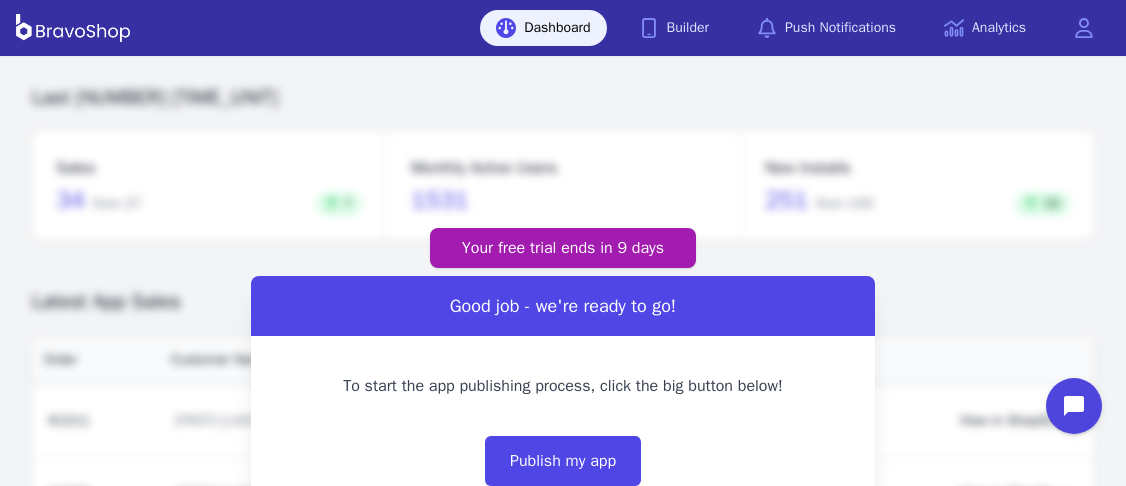 scroll, scrollTop: 0, scrollLeft: 0, axis: both 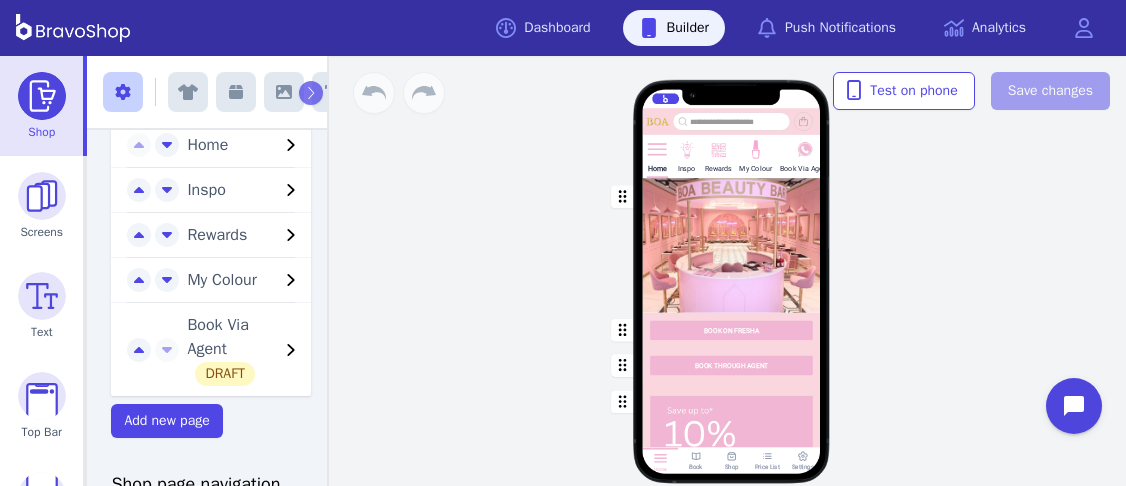 click on "My Colour" at bounding box center [207, 145] 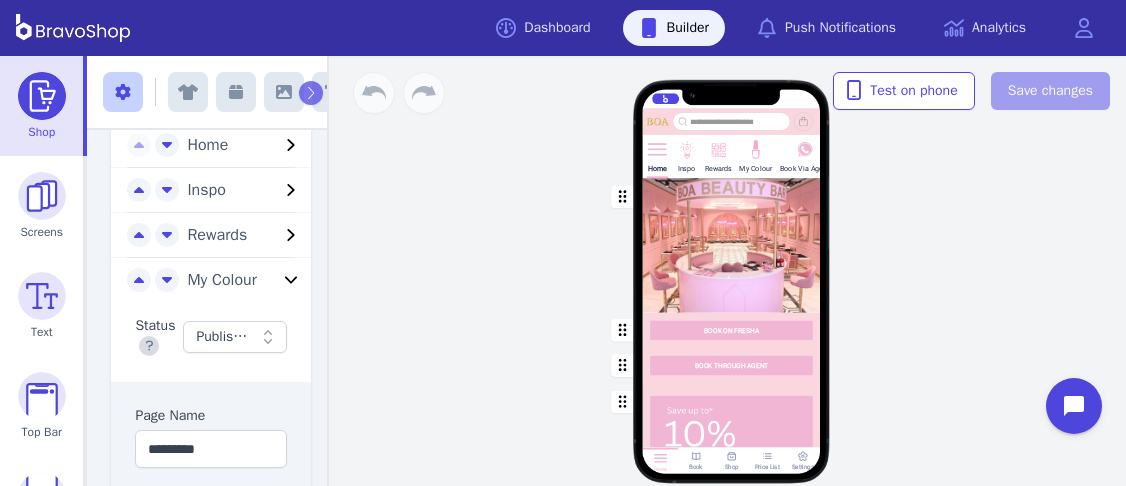 click at bounding box center [657, 148] 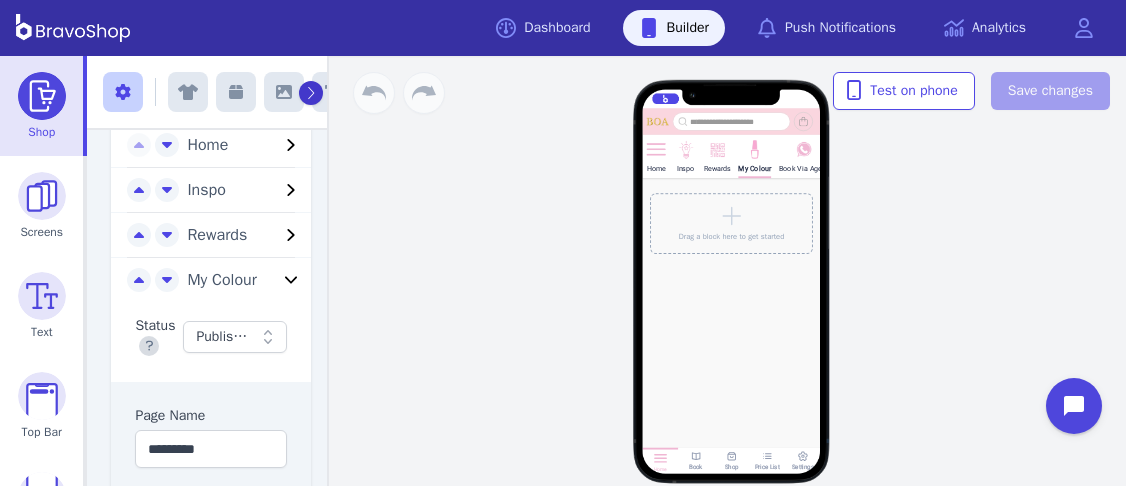 click at bounding box center (311, 93) 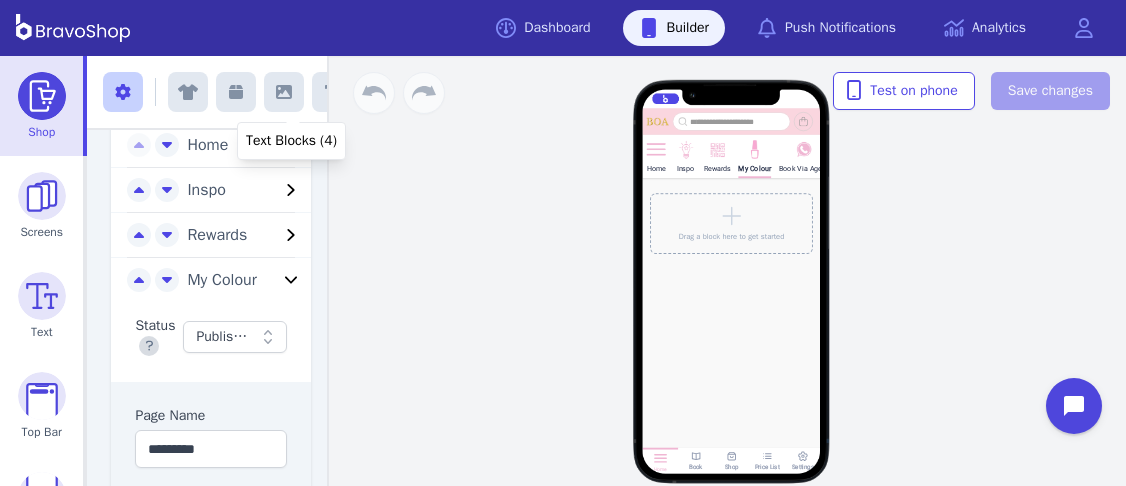 scroll, scrollTop: 0, scrollLeft: 41, axis: horizontal 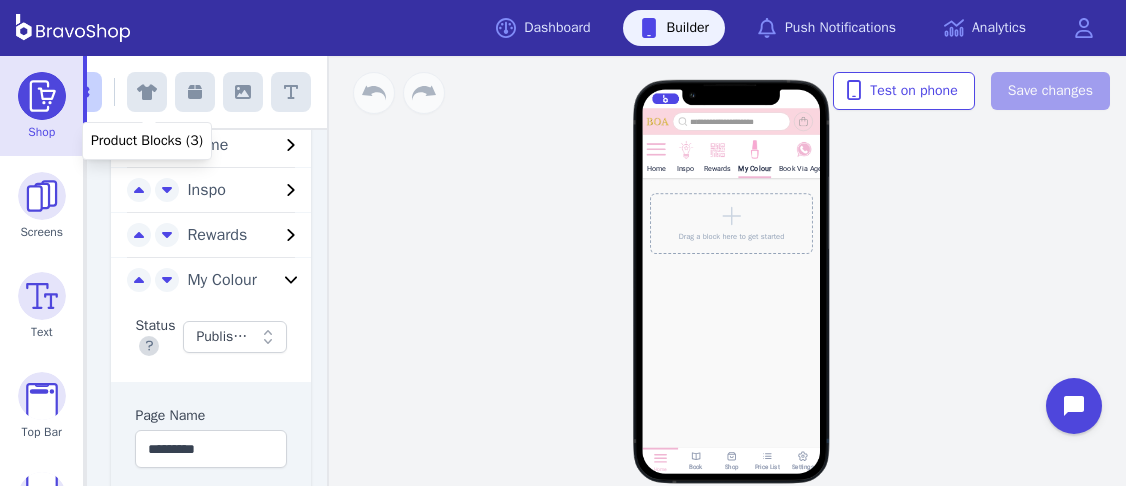 click at bounding box center [147, 93] 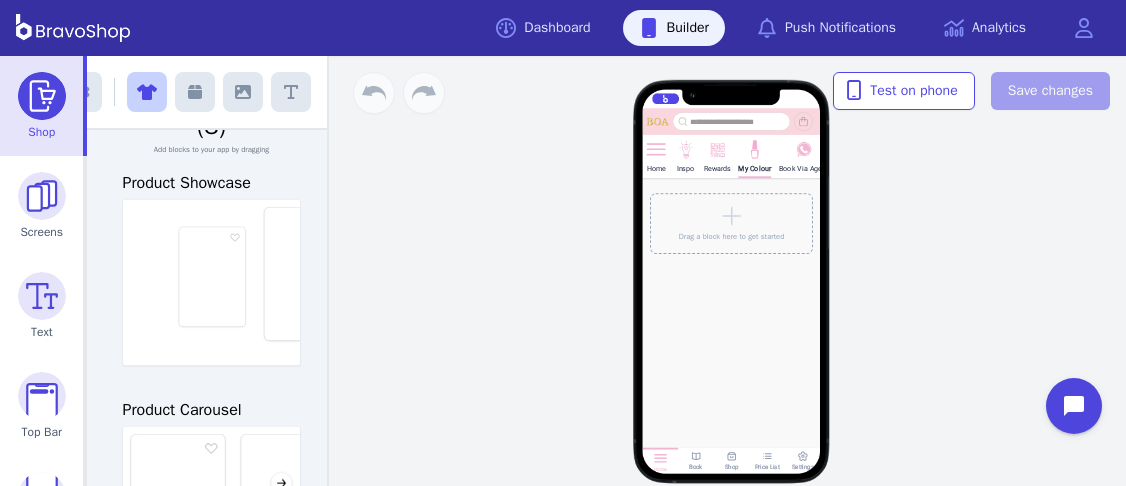 scroll, scrollTop: 0, scrollLeft: 204, axis: horizontal 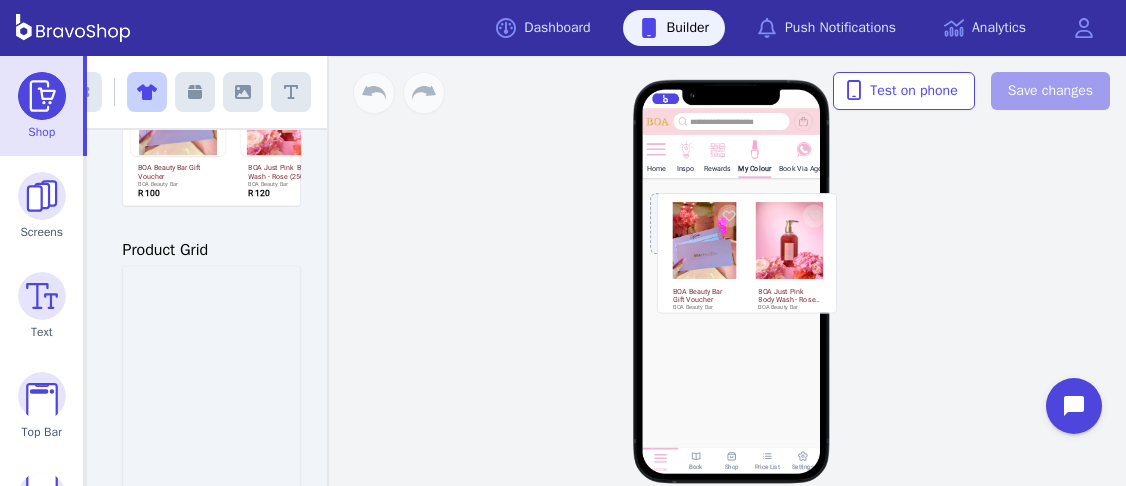 drag, startPoint x: 194, startPoint y: 295, endPoint x: 732, endPoint y: 223, distance: 542.79645 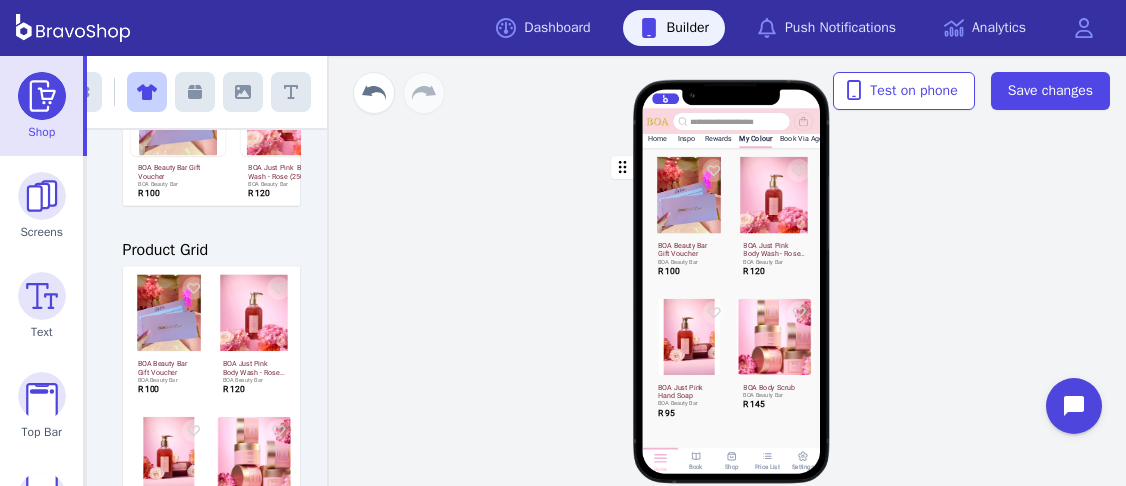 scroll, scrollTop: 0, scrollLeft: 0, axis: both 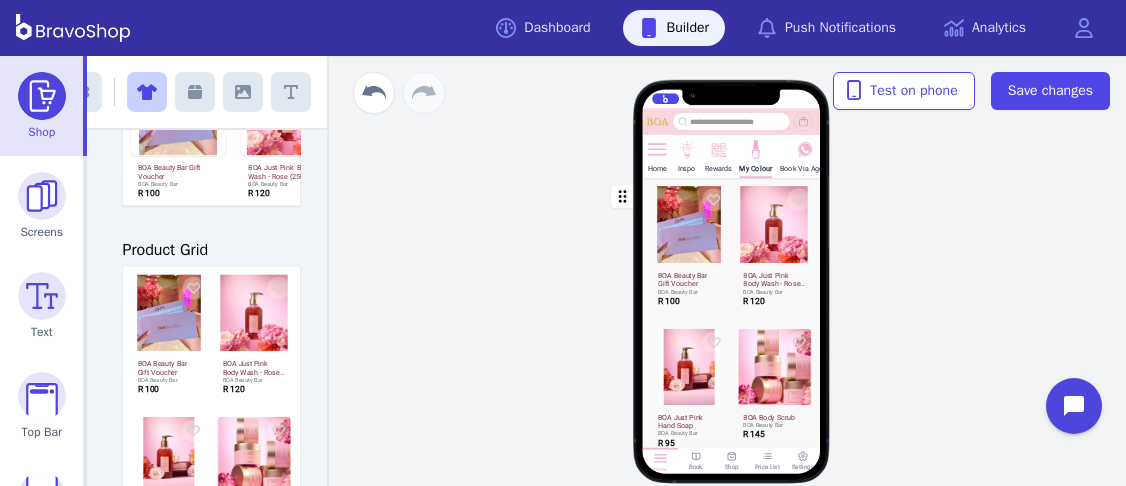 click at bounding box center (732, 324) 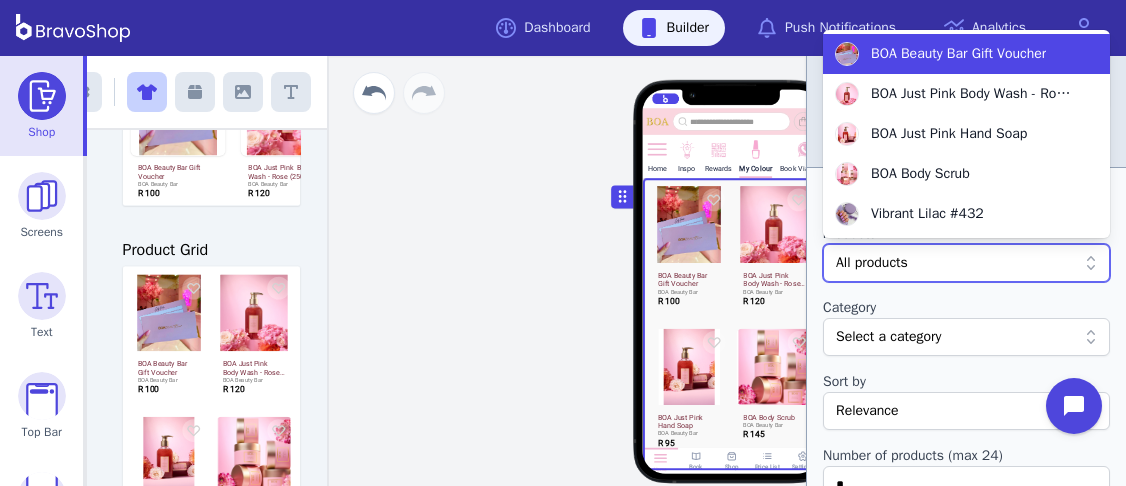 click on "Builder - BravoShop
Dashboard Builder Push Notifications Analytics Open main menu App has unpublished changes Not now Publish changes Shop Screens Text Top Bar Navigation More Menu Settings Exit builder Product Blocks   (3) Add blocks to your app by dragging Product Showcase BOA Beauty Bar Gift Voucher BOA Beauty Bar R 100 BOA Just Pink  Body Wash - Rose (250 ml) BOA Beauty Bar R 120 BOA Just Pink Hand Soap BOA Beauty Bar R 95 BOA Body Scrub BOA Beauty Bar R 145 OUT OF STOCK Vibrant Lilac #432 BOA Beauty Bar R 0 Product Carousel BOA Beauty Bar Gift Voucher BOA Beauty Bar R 100 BOA Just Pink  Body Wash - Rose (250 ml) BOA Beauty Bar R 120 BOA Just Pink Hand Soap BOA Beauty Bar R 95 BOA Body Scrub BOA Beauty Bar R 145 OUT OF STOCK Vibrant Lilac #432 BOA Beauty Bar R 0 Product Grid BOA Beauty Bar Gift Voucher BOA Beauty Bar R 100 BOA Just Pink  Body Wash - Rose (250 ml) BOA Beauty Bar R 120 BOA Just Pink Hand Soap BOA Beauty Bar R 95 BOA Body Scrub BOA Beauty Bar R 145 Home Inspo Rewards My Colour R 95" at bounding box center (563, 243) 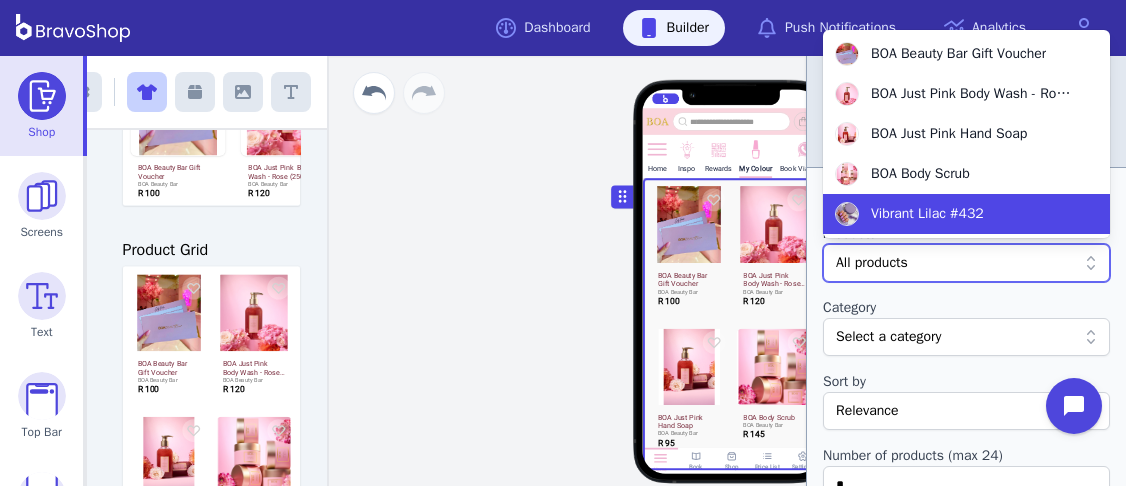 click on "Vibrant Lilac #432" at bounding box center (927, 214) 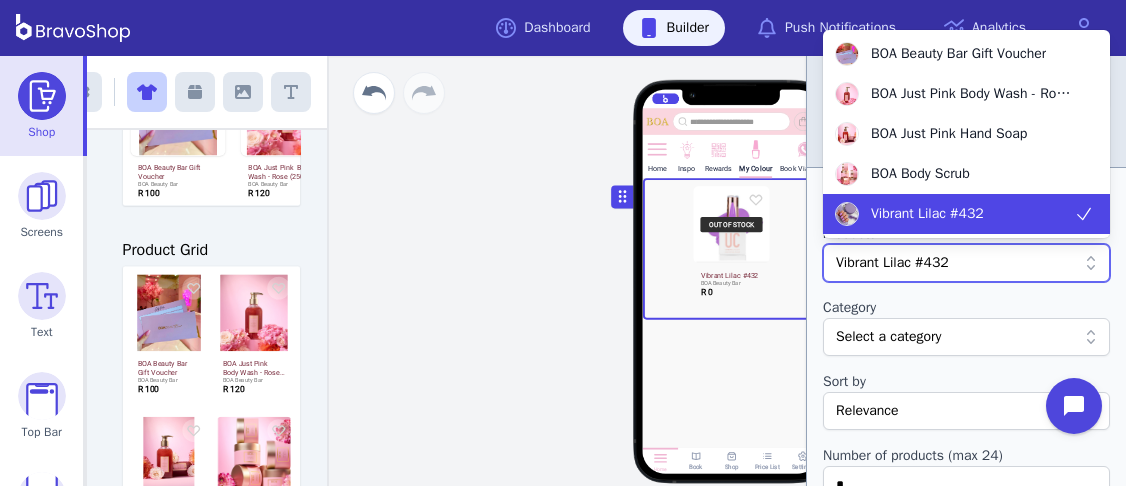 click at bounding box center (956, 337) 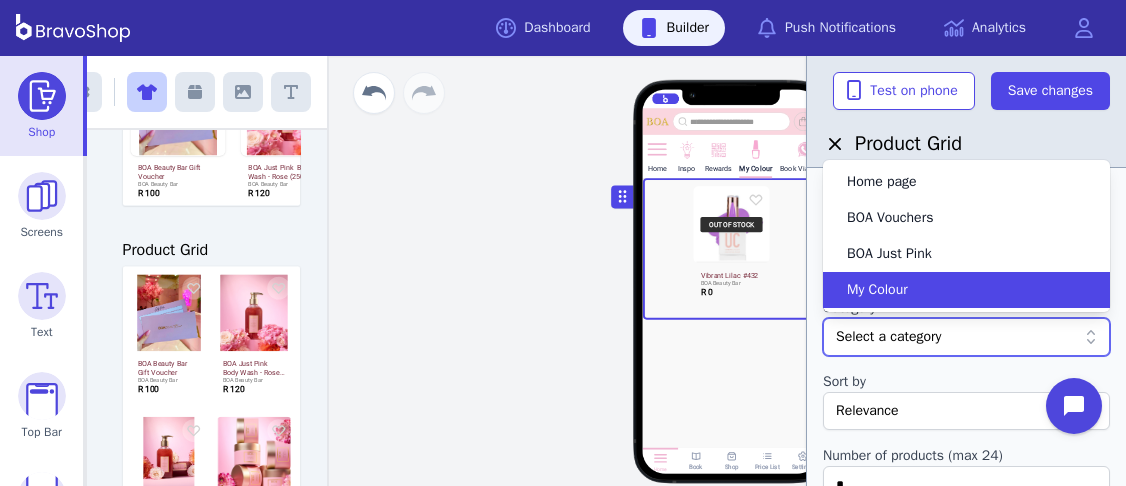 click on "My Colour" at bounding box center (954, 290) 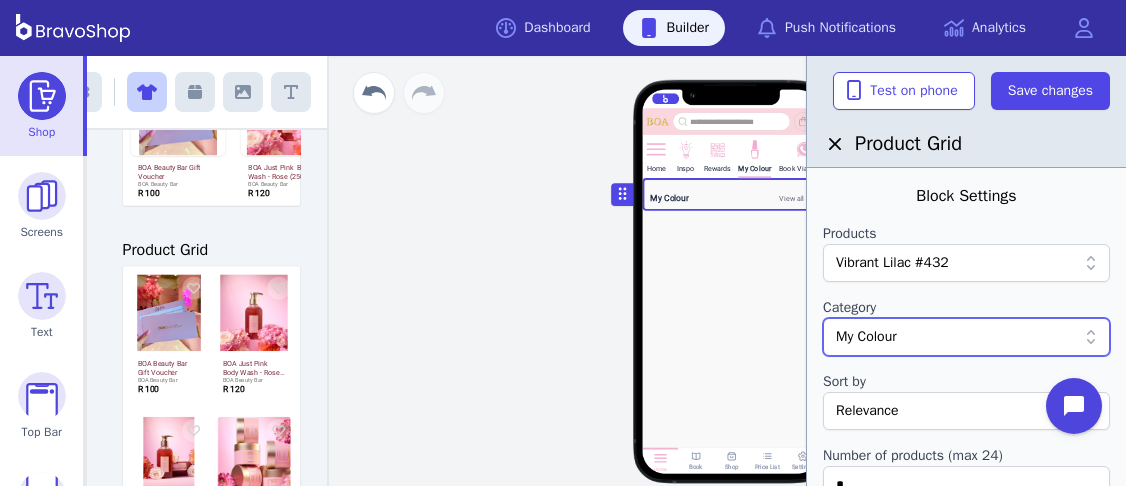 click at bounding box center [956, 337] 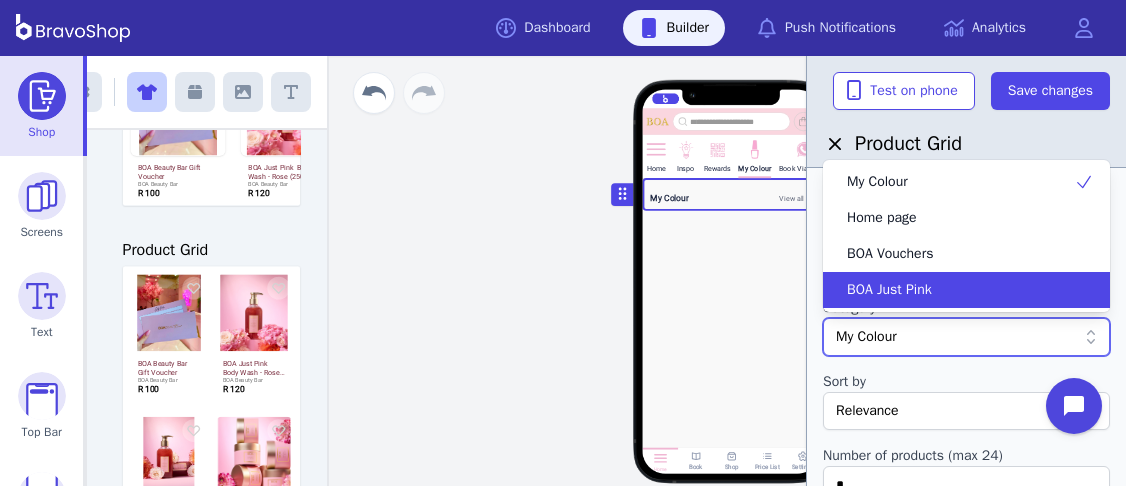 click at bounding box center (956, 337) 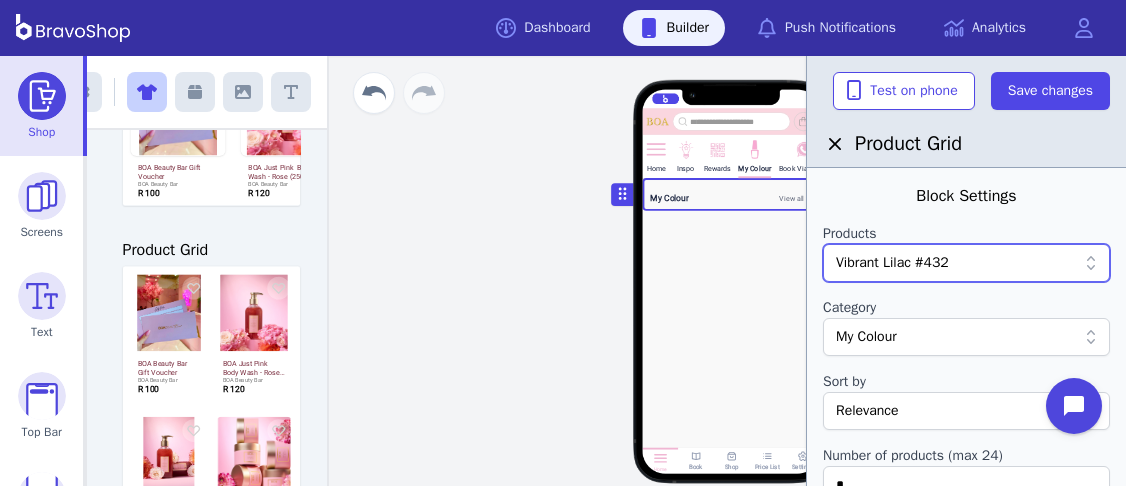 click at bounding box center [956, 337] 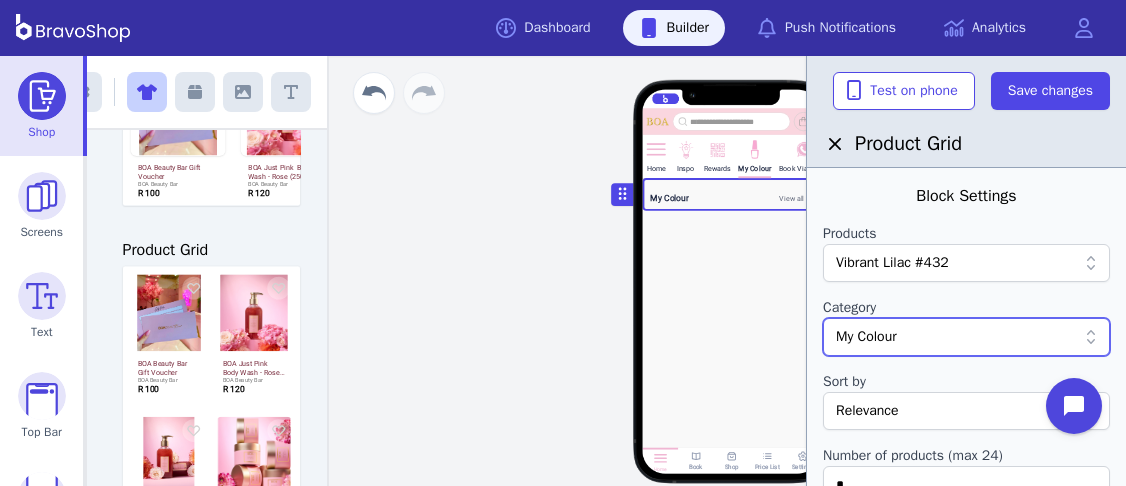 click at bounding box center (956, 337) 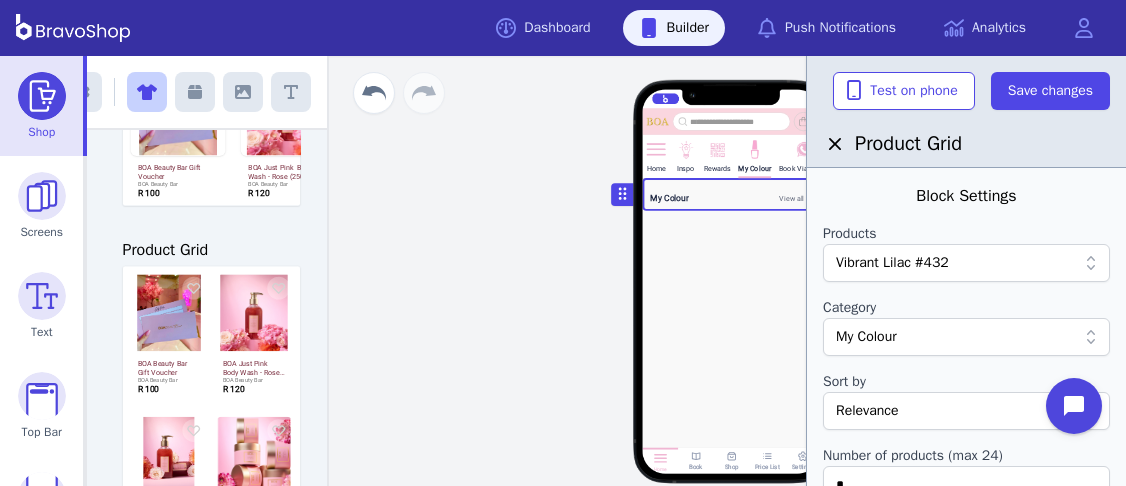 click at bounding box center (147, 93) 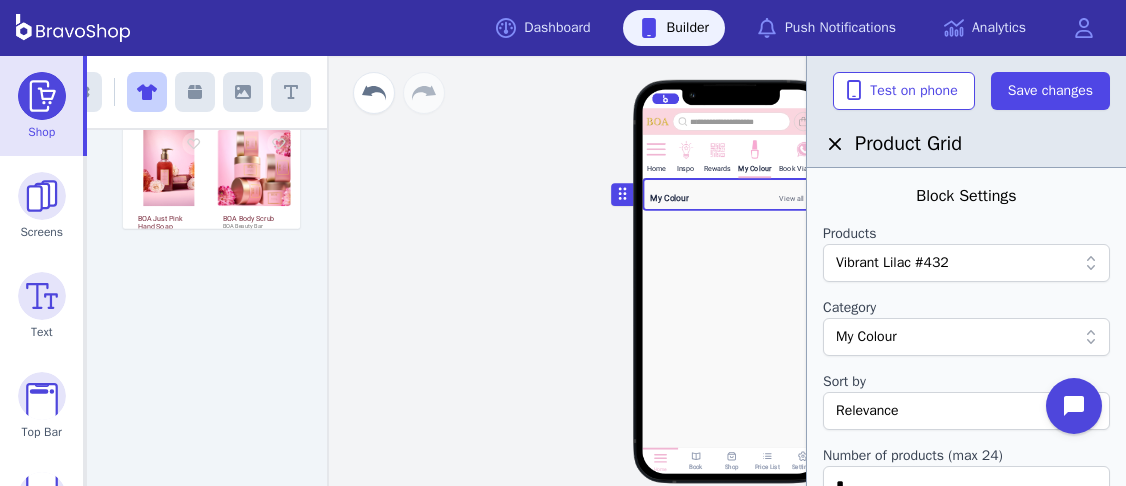 scroll, scrollTop: 440, scrollLeft: 0, axis: vertical 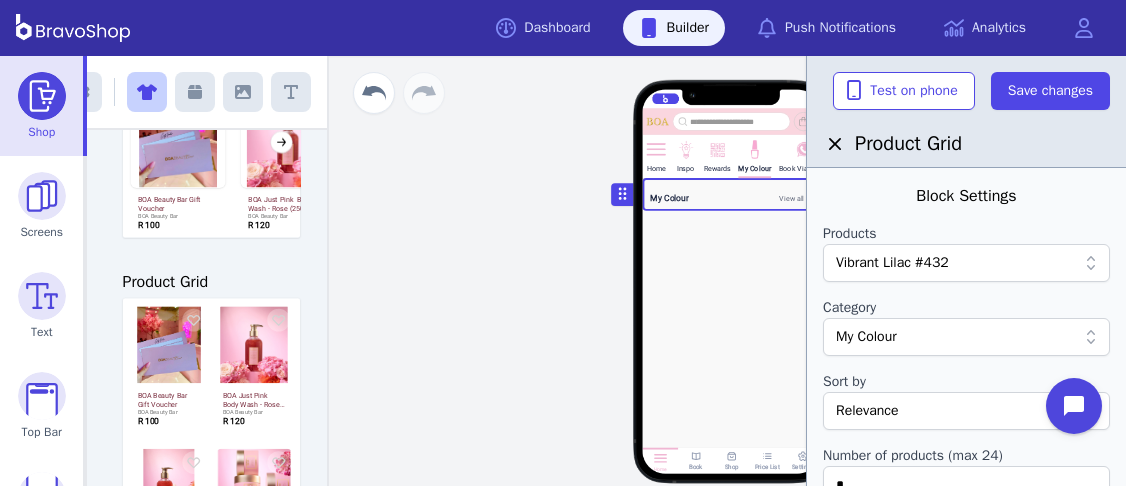 click at bounding box center (956, 337) 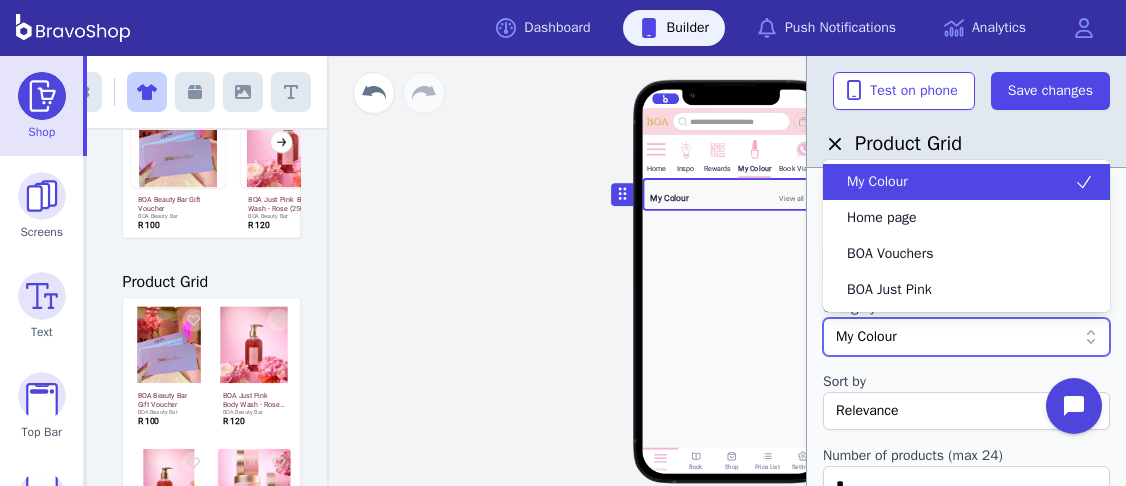 click on "My Colour" at bounding box center (954, 182) 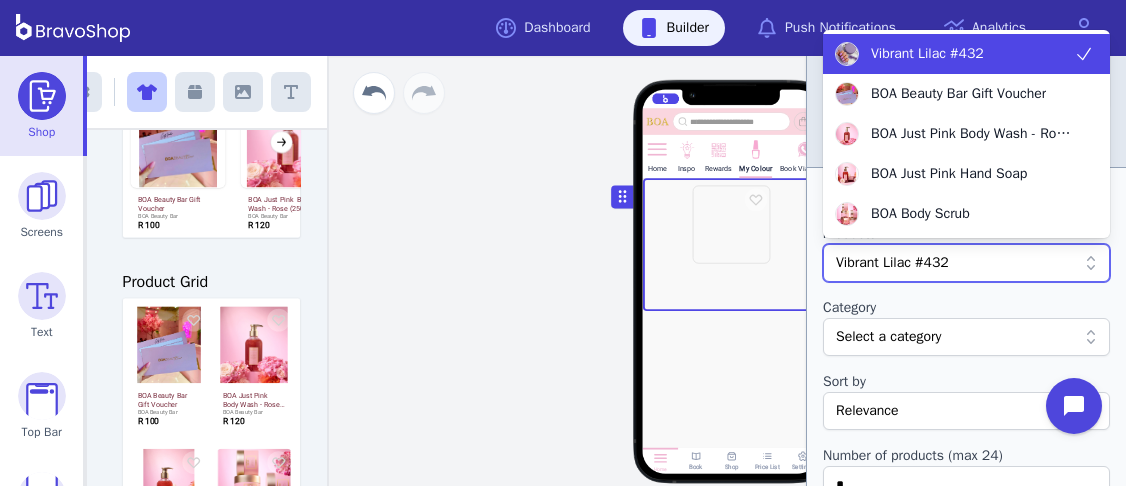 click at bounding box center (1012, 263) 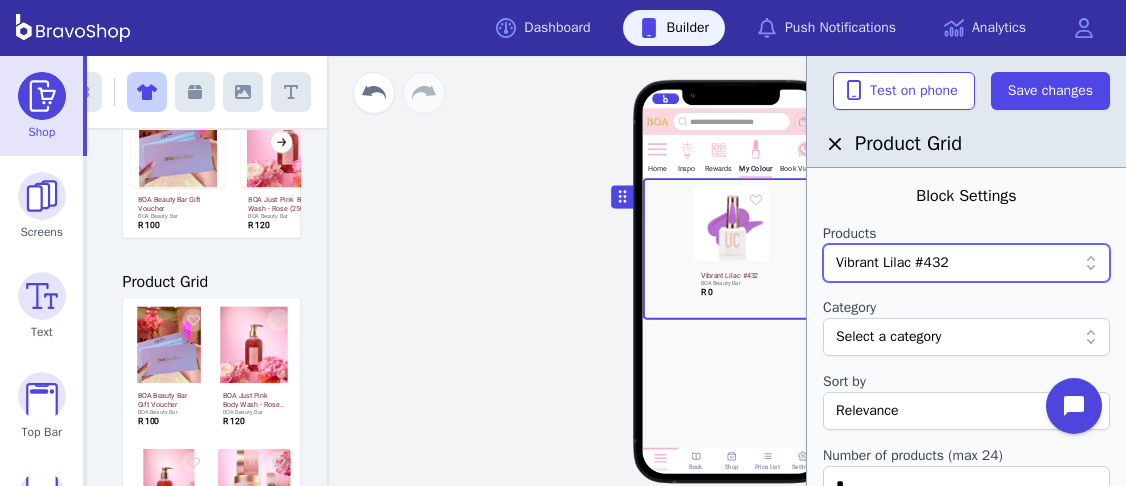 click at bounding box center (1012, 263) 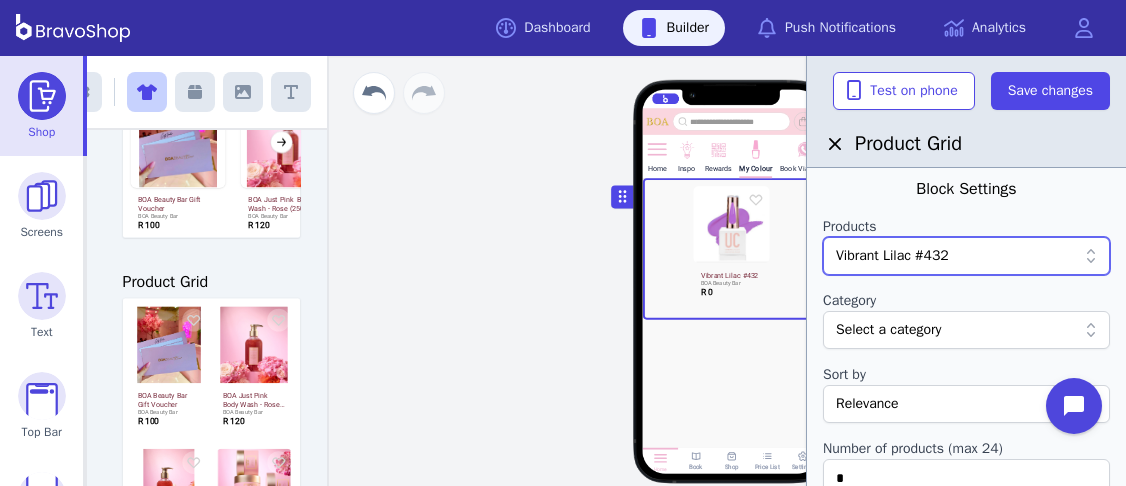 scroll, scrollTop: 0, scrollLeft: 0, axis: both 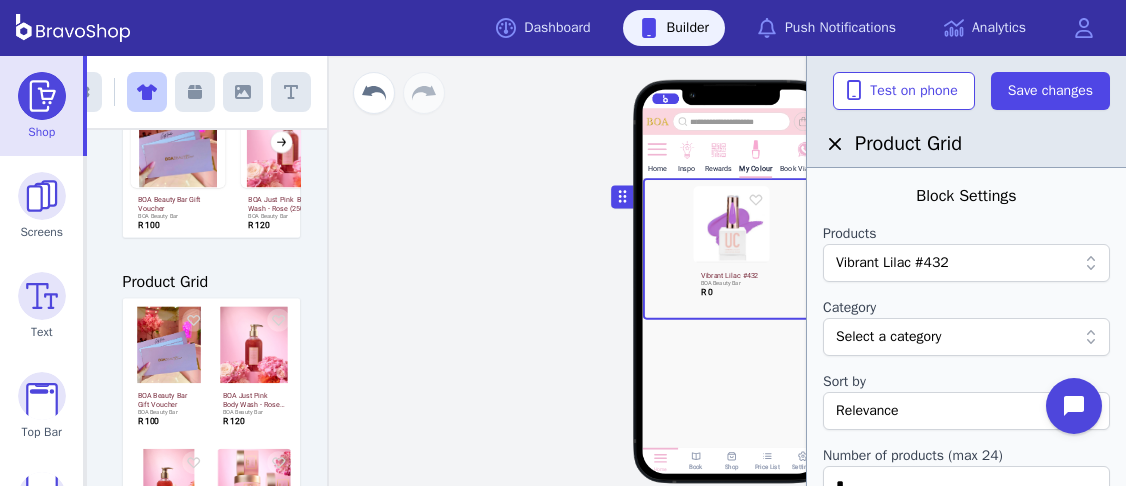 click at bounding box center (732, 349) 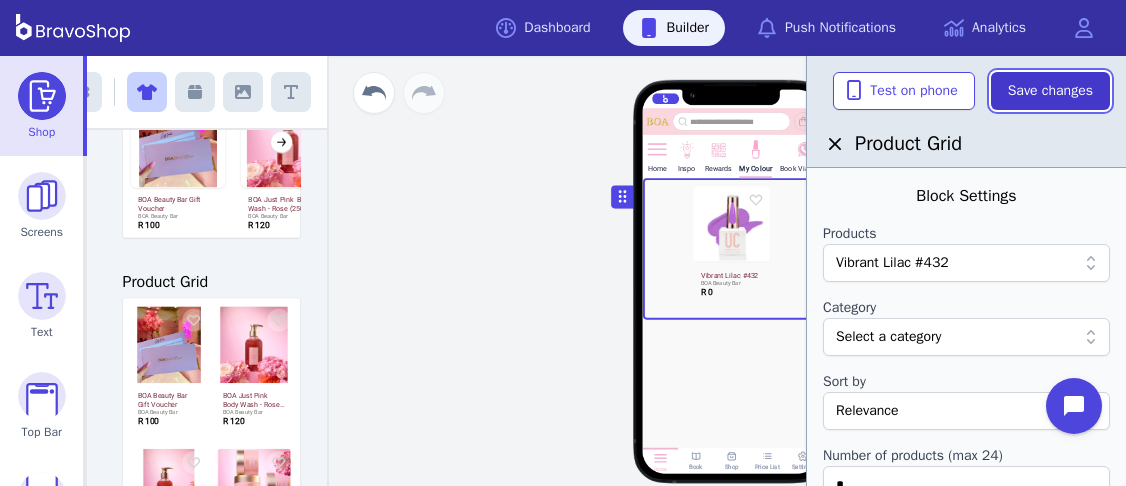 click on "Save changes" at bounding box center (1050, 91) 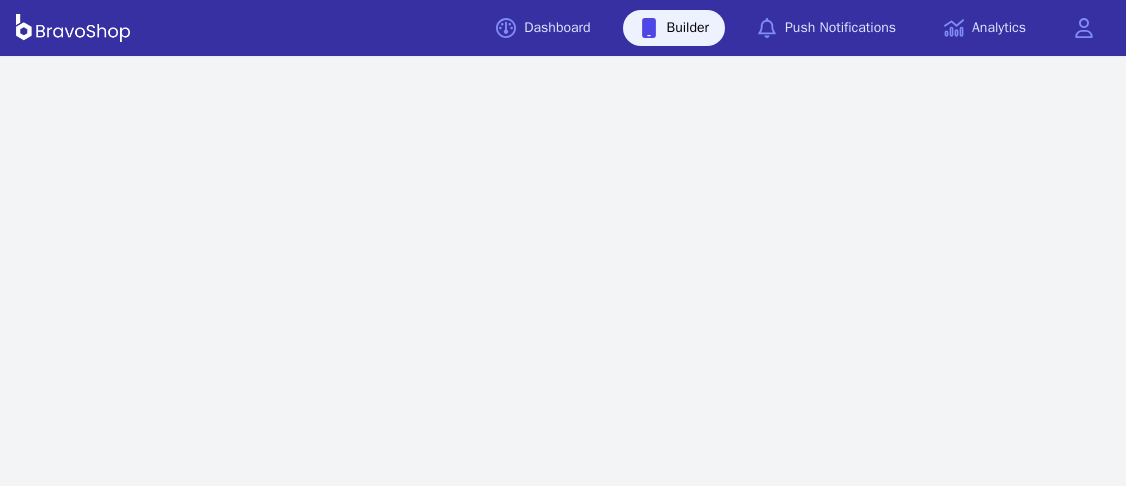 scroll, scrollTop: 0, scrollLeft: 0, axis: both 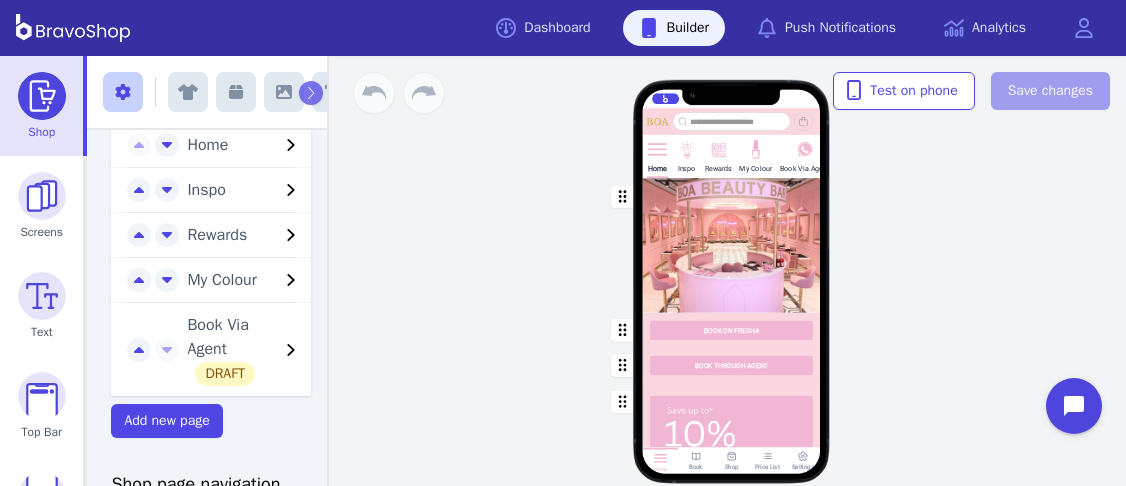 click on "My Colour" at bounding box center (207, 145) 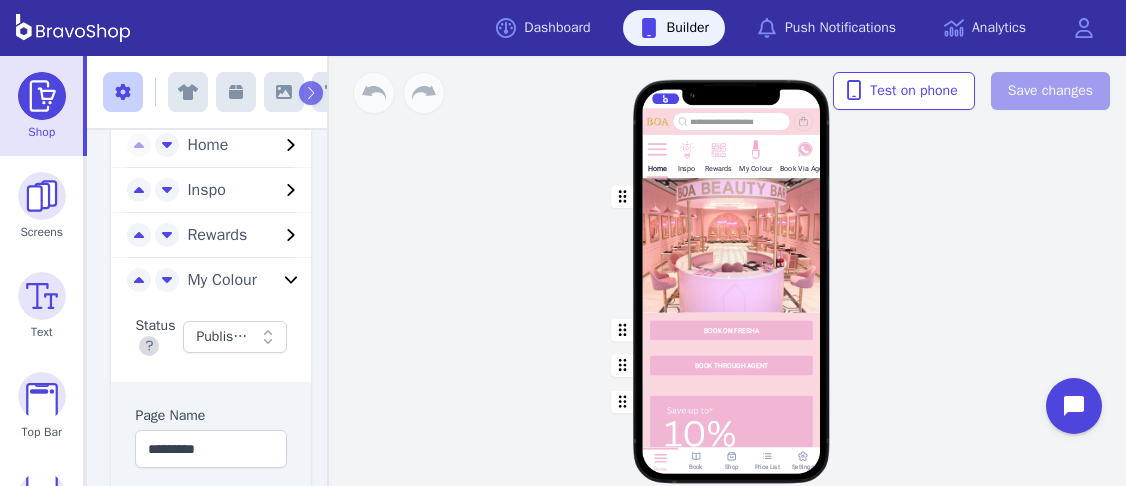 click at bounding box center (657, 148) 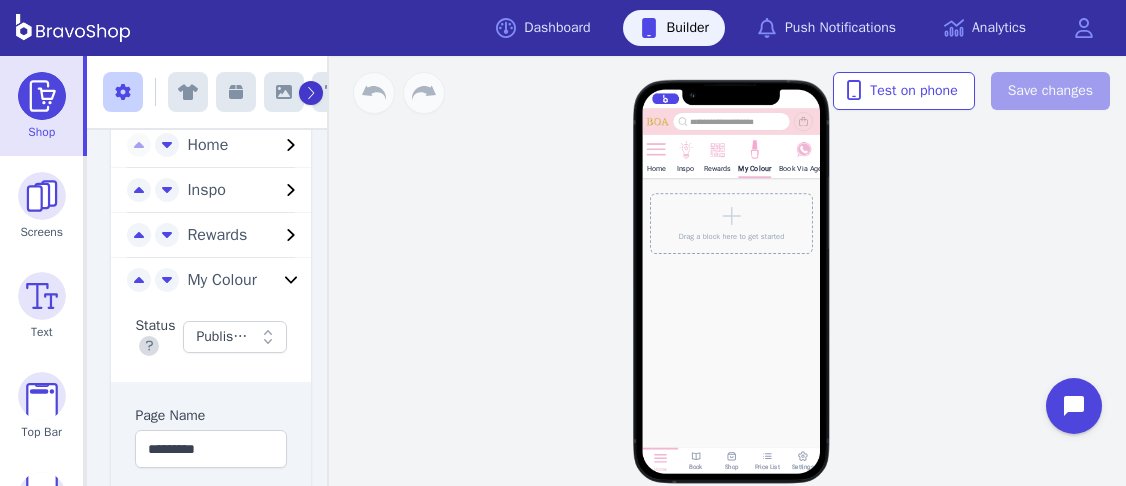 click at bounding box center [311, 93] 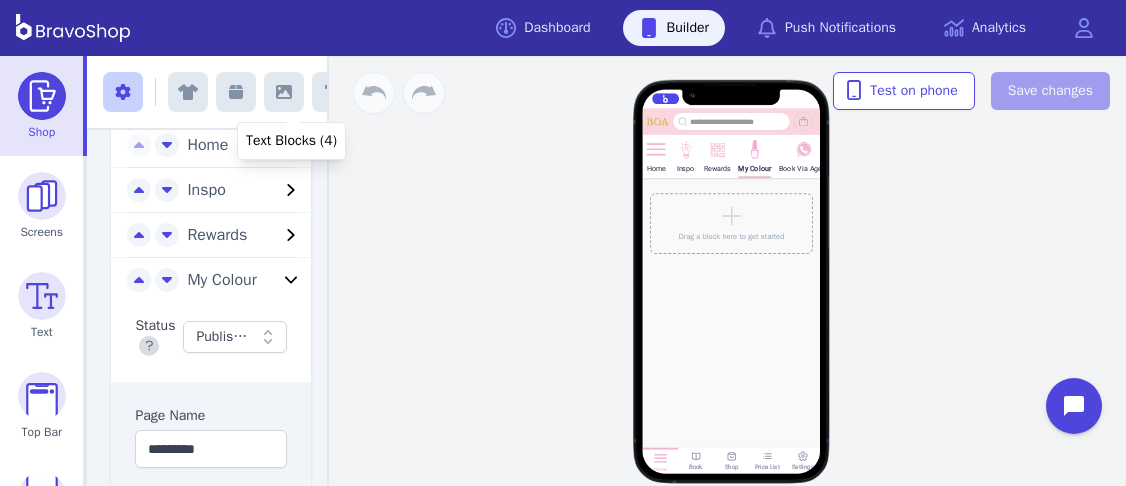 scroll, scrollTop: 0, scrollLeft: 41, axis: horizontal 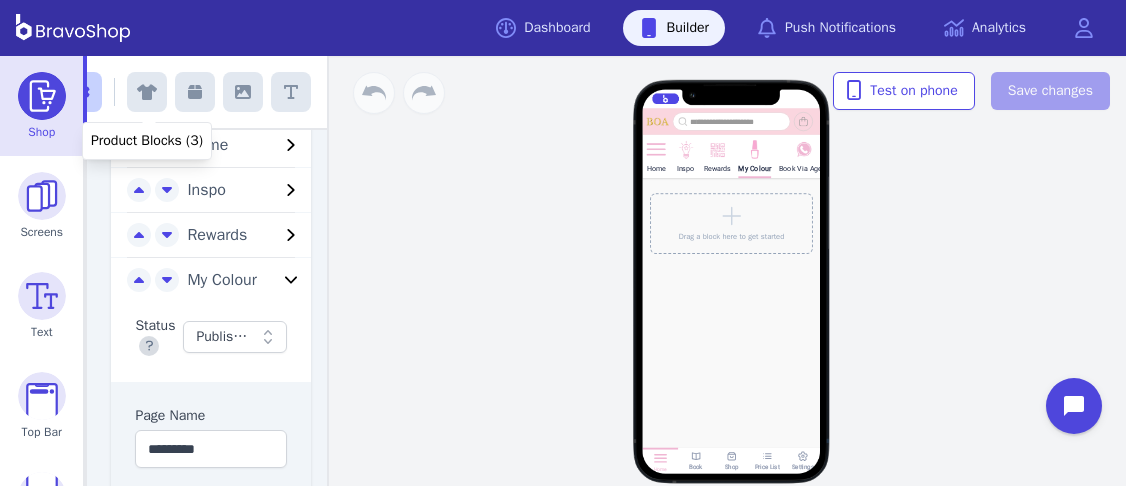 click at bounding box center (147, 93) 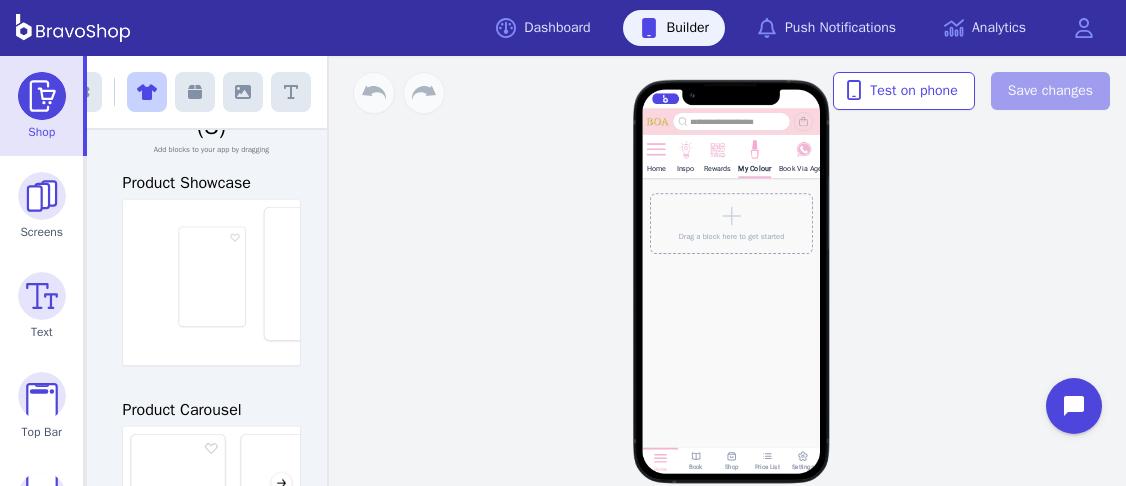 scroll, scrollTop: 0, scrollLeft: 204, axis: horizontal 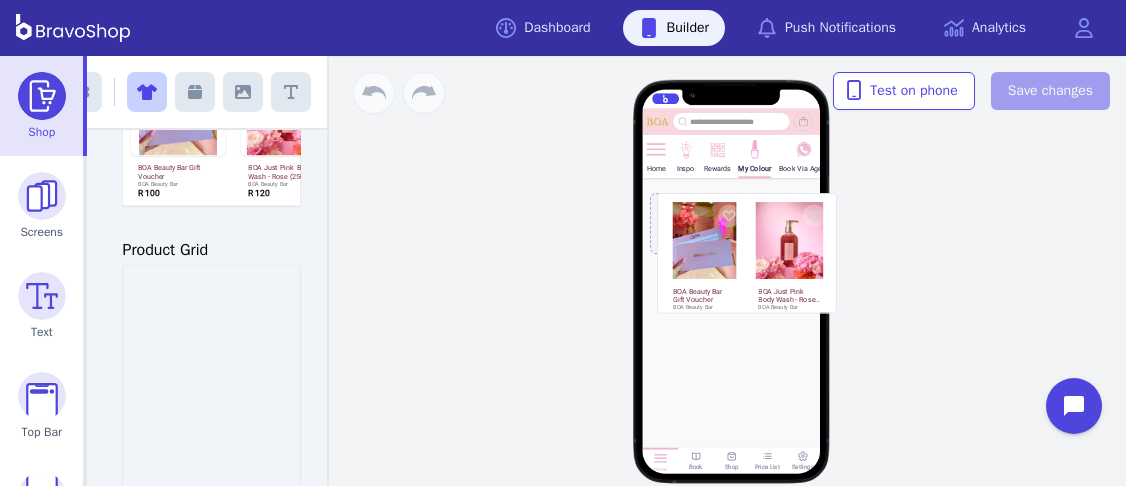 drag, startPoint x: 194, startPoint y: 295, endPoint x: 732, endPoint y: 223, distance: 542.79645 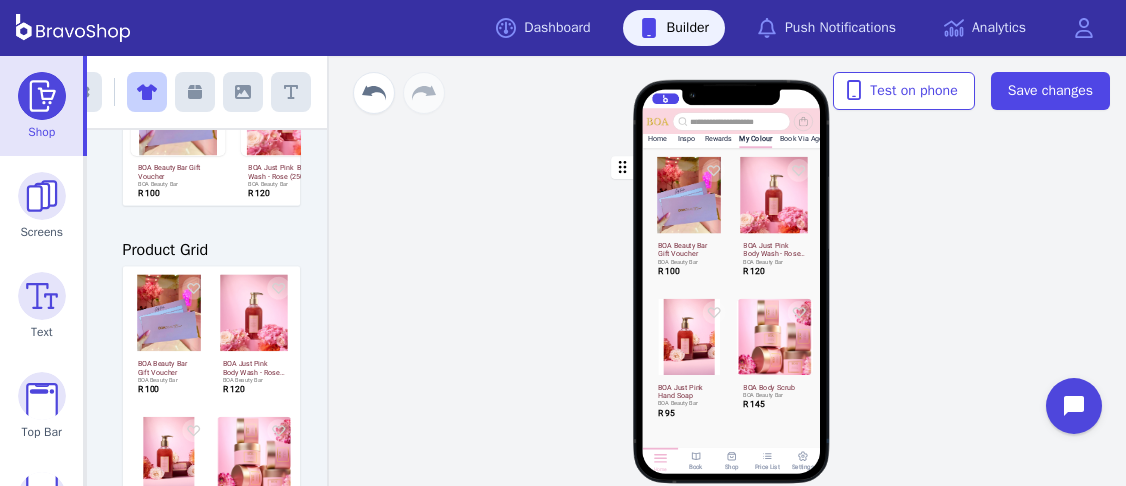 scroll, scrollTop: 0, scrollLeft: 0, axis: both 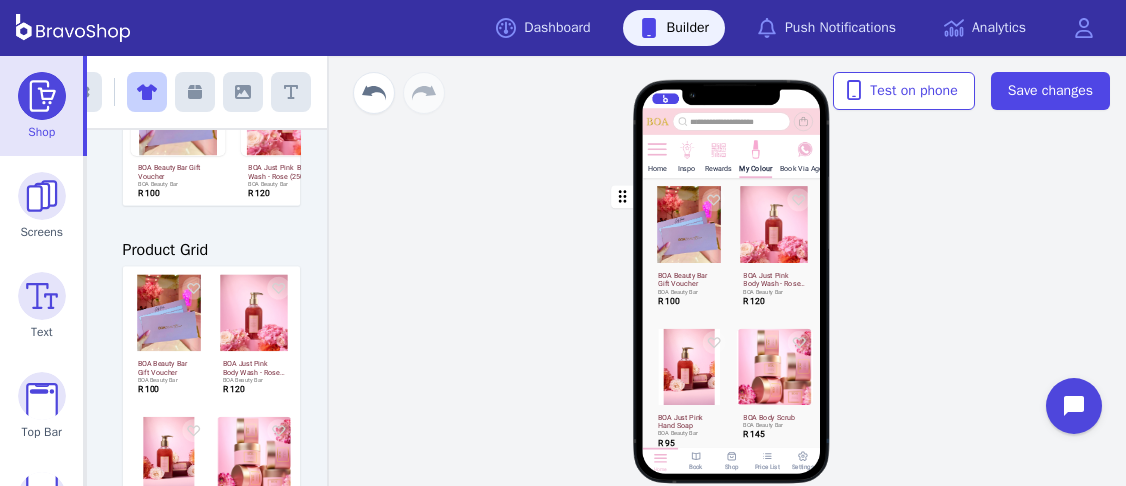 click at bounding box center [732, 324] 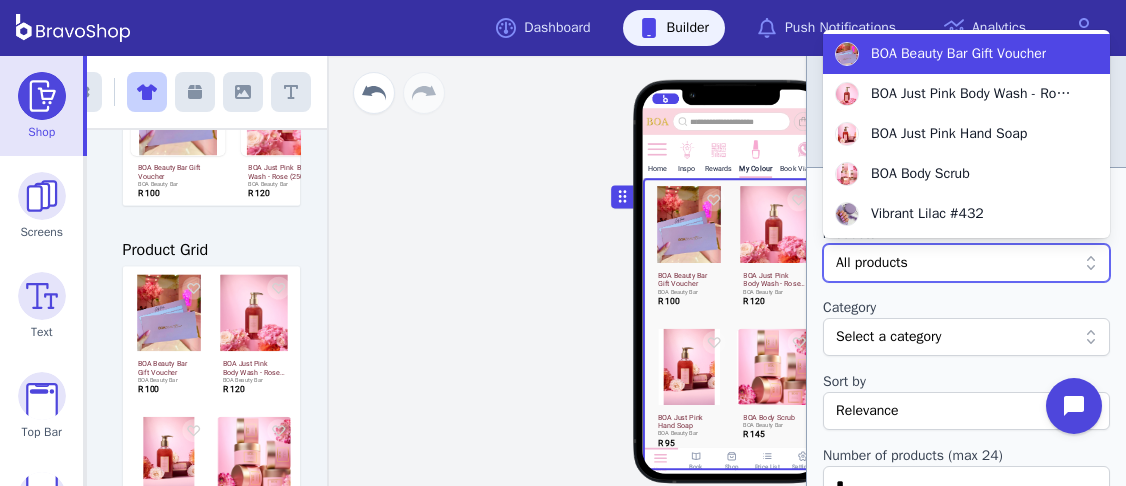 click on "Builder - BravoShop
Dashboard Builder Push Notifications Analytics Open main menu App has unpublished changes Not now Publish changes Shop Screens Text Top Bar Navigation More Menu Settings Exit builder Product Blocks   (3) Add blocks to your app by dragging Product Showcase BOA Beauty Bar Gift Voucher BOA Beauty Bar R 100 BOA Just Pink  Body Wash - Rose (250 ml) BOA Beauty Bar R 120 BOA Just Pink Hand Soap BOA Beauty Bar R 95 BOA Body Scrub BOA Beauty Bar R 145 OUT OF STOCK Vibrant Lilac #432 BOA Beauty Bar R 0 Product Carousel BOA Beauty Bar Gift Voucher BOA Beauty Bar R 100 BOA Just Pink  Body Wash - Rose (250 ml) BOA Beauty Bar R 120 BOA Just Pink Hand Soap BOA Beauty Bar R 95 BOA Body Scrub BOA Beauty Bar R 145 OUT OF STOCK Vibrant Lilac #432 BOA Beauty Bar R 0 Product Grid BOA Beauty Bar Gift Voucher BOA Beauty Bar R 100 BOA Just Pink  Body Wash - Rose (250 ml) BOA Beauty Bar R 120 BOA Just Pink Hand Soap BOA Beauty Bar R 95 BOA Body Scrub BOA Beauty Bar R 145 Home Inspo Rewards My Colour R 95" at bounding box center [563, 243] 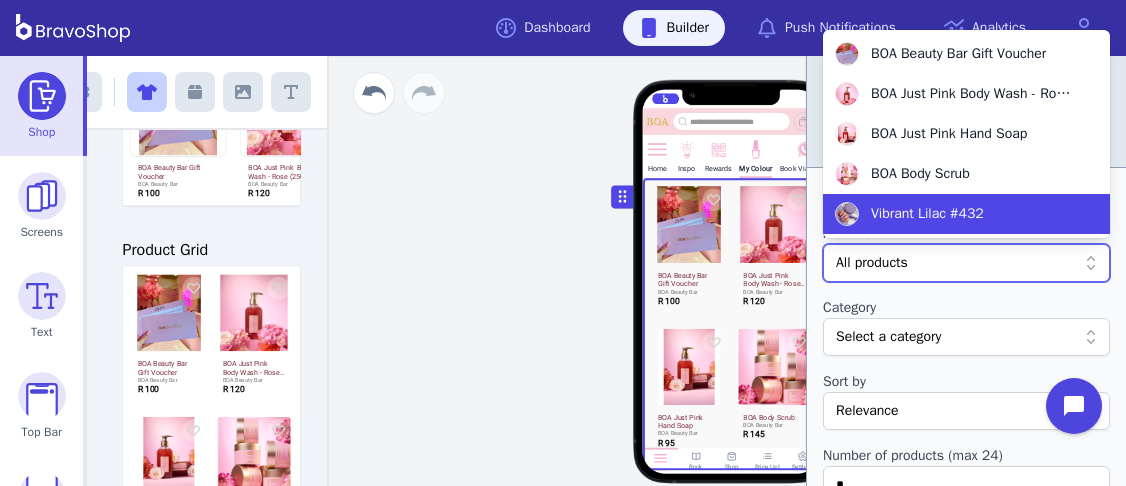 click on "Vibrant Lilac #432" at bounding box center [927, 214] 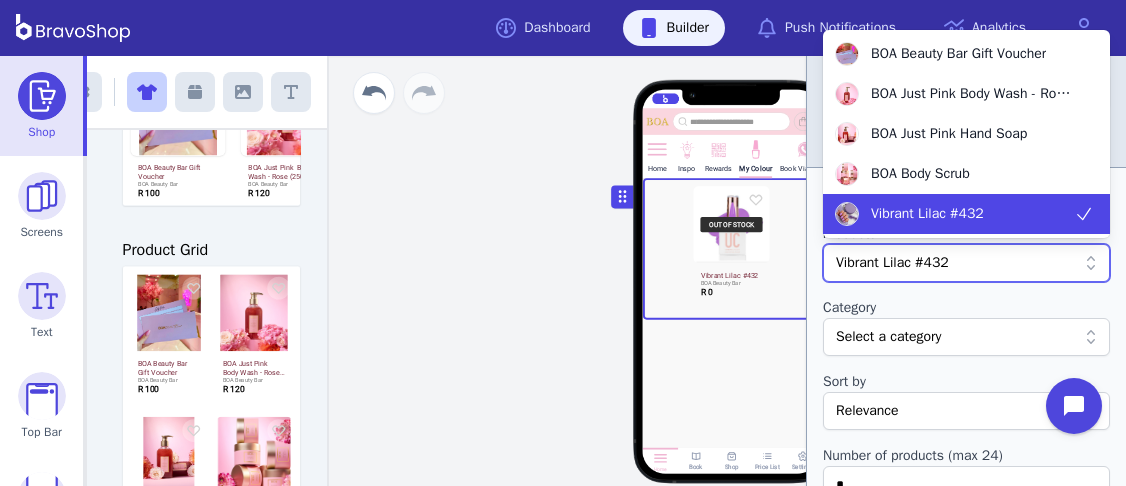 click at bounding box center (956, 337) 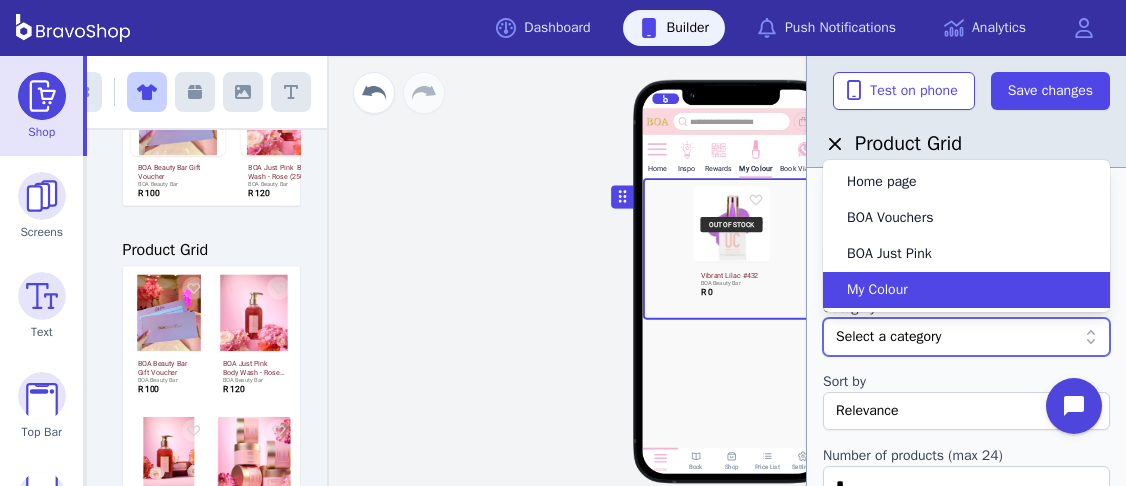 click on "My Colour" at bounding box center [954, 290] 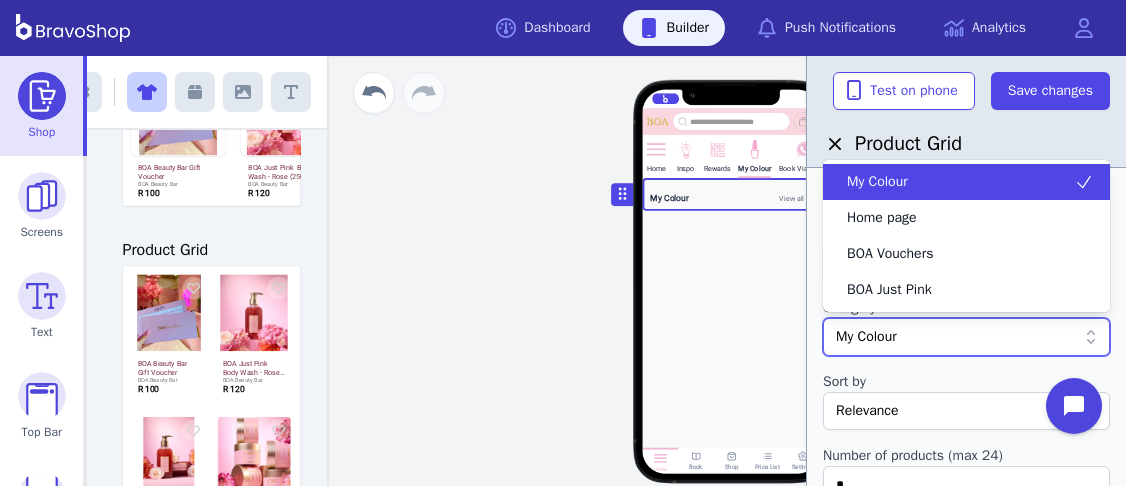 click at bounding box center [956, 337] 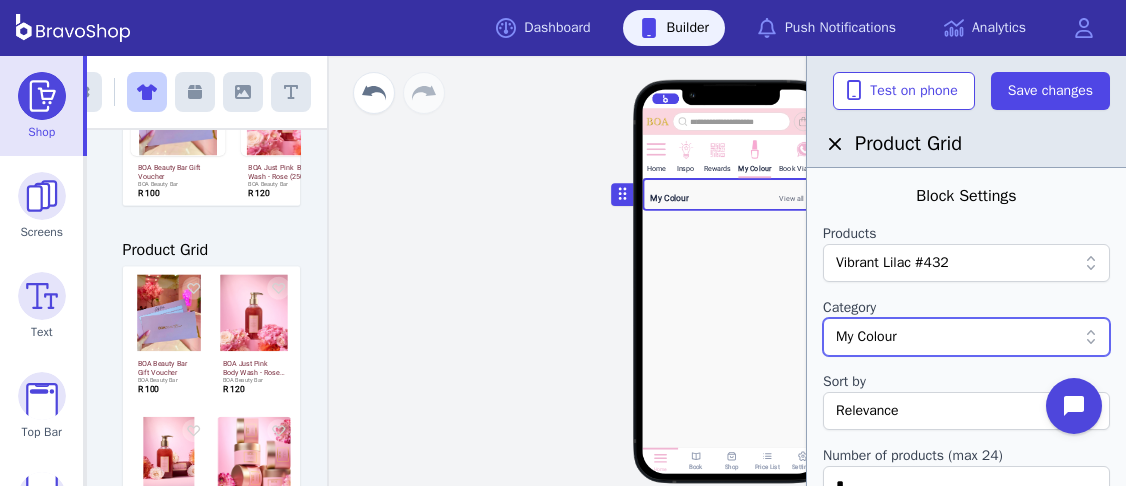click at bounding box center (956, 337) 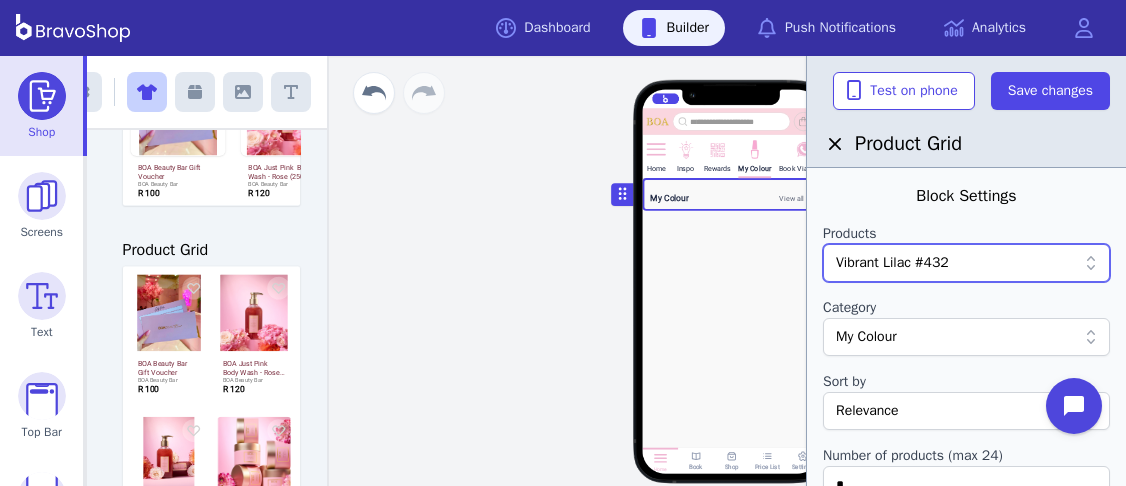 click at bounding box center (956, 337) 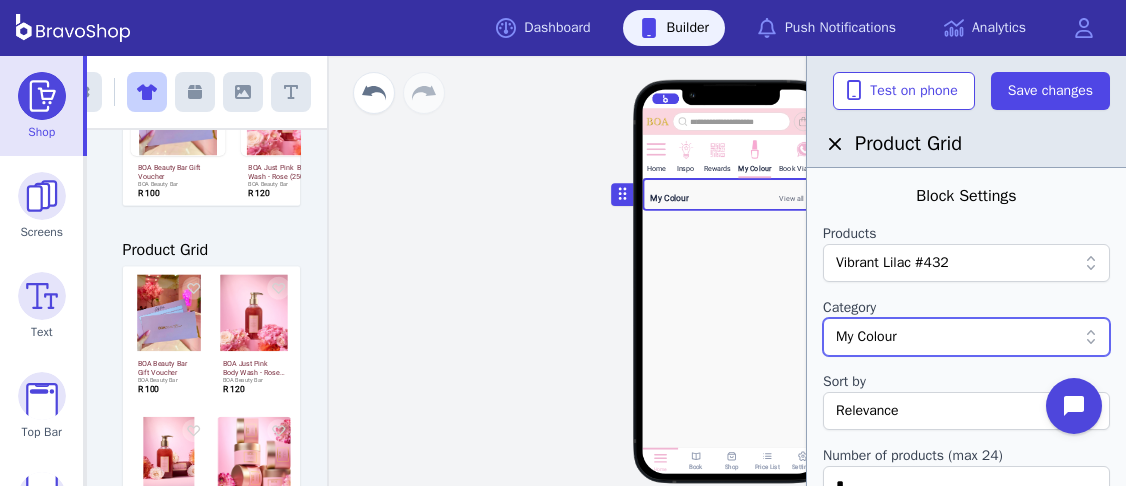 click at bounding box center (956, 337) 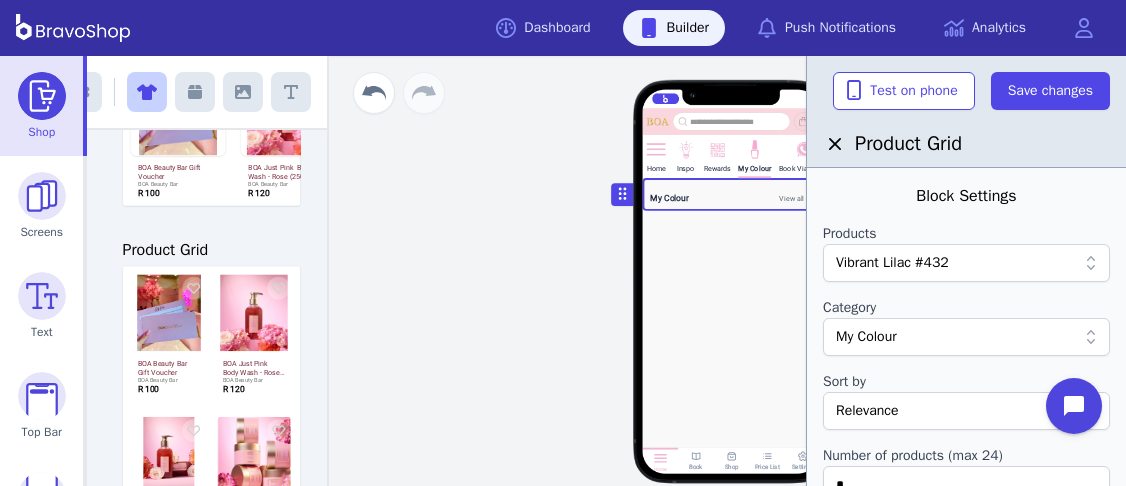 click at bounding box center (147, 93) 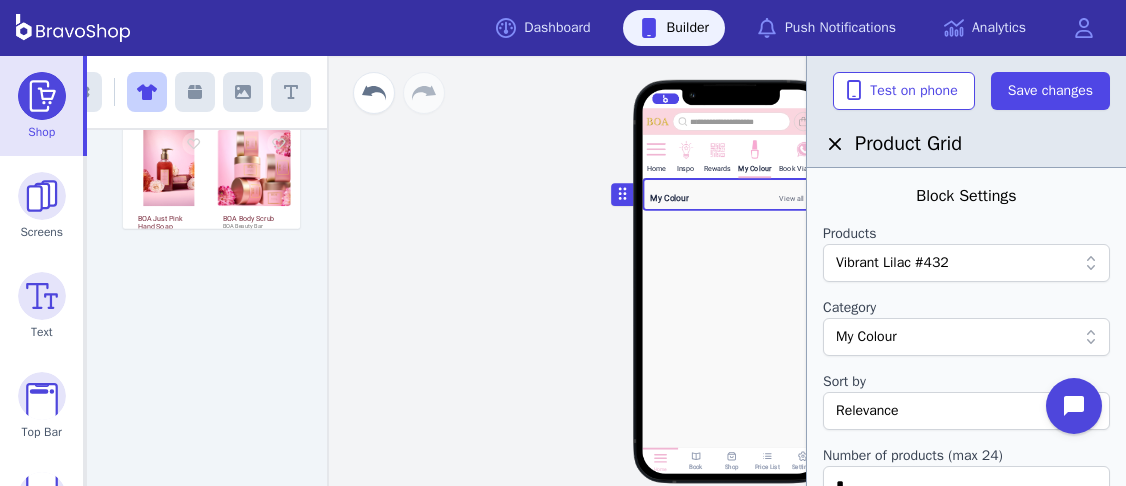 scroll, scrollTop: 440, scrollLeft: 0, axis: vertical 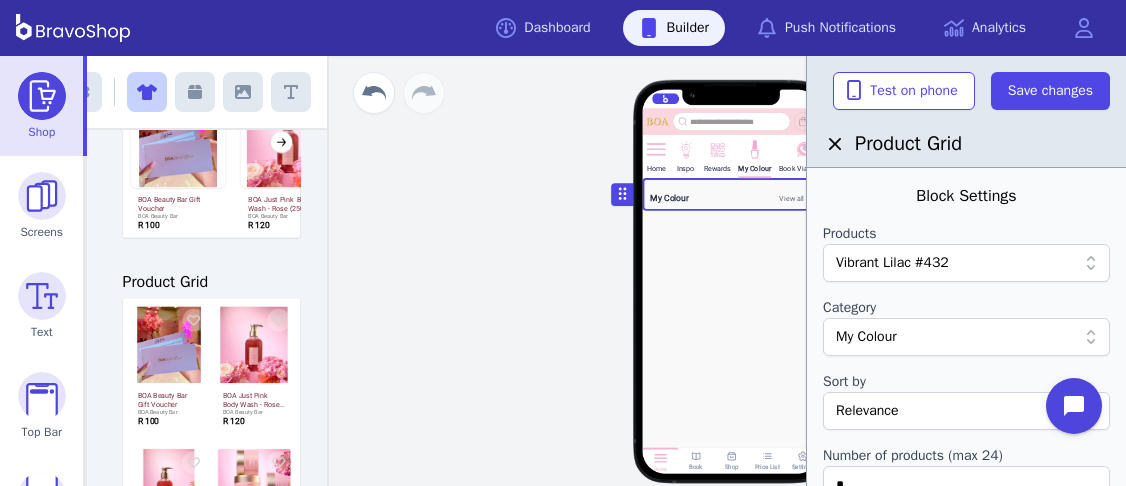 click at bounding box center (956, 337) 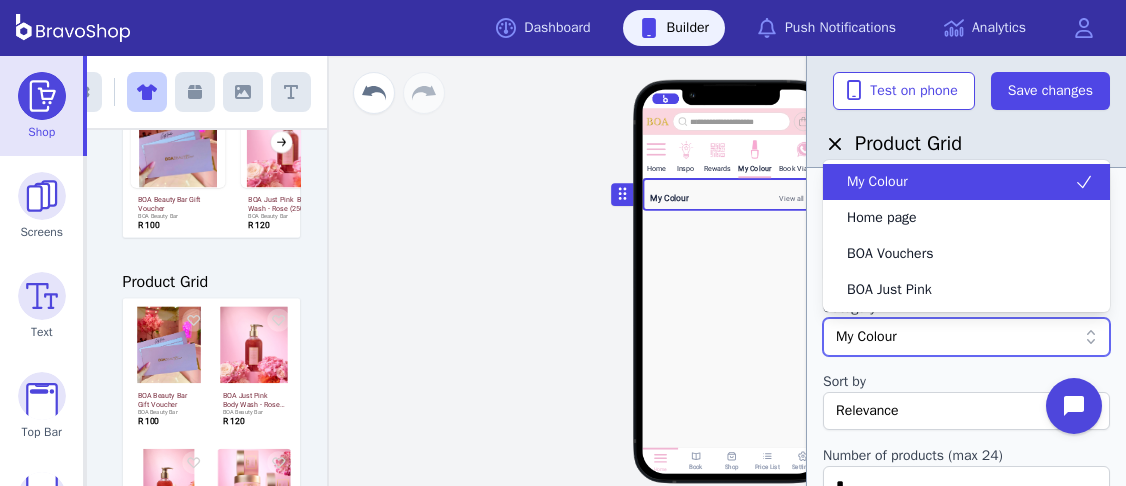 click on "My Colour" at bounding box center (954, 182) 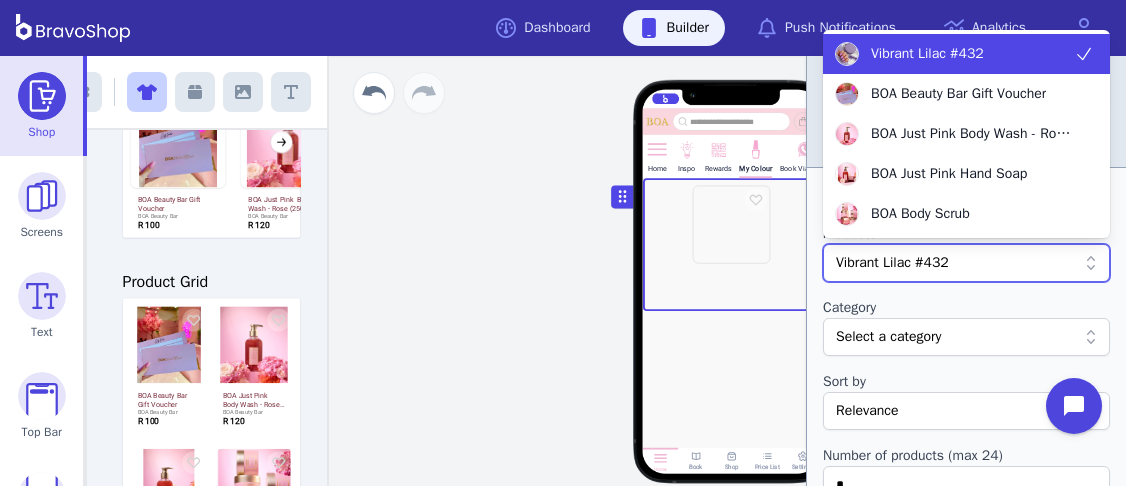 click at bounding box center (1012, 263) 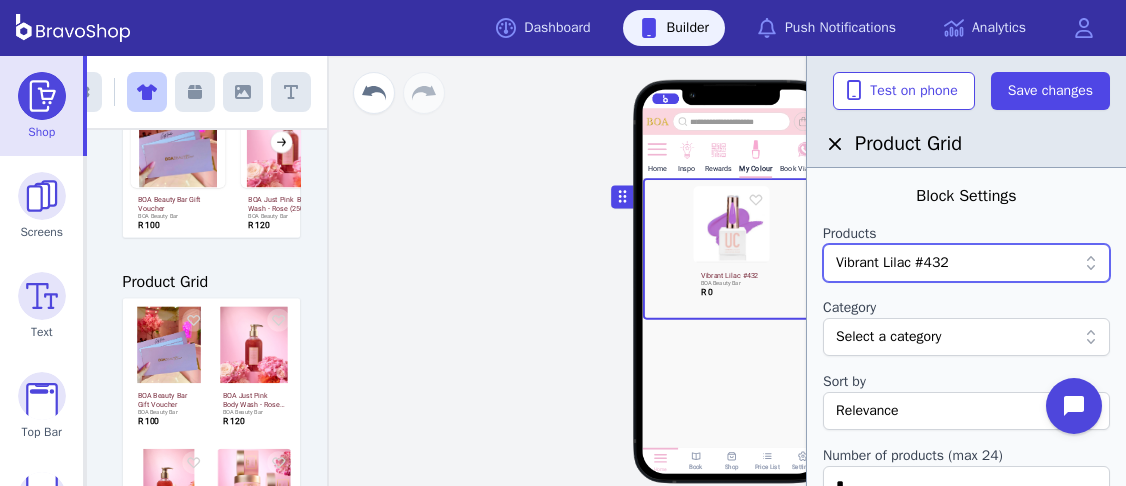 click at bounding box center (1012, 263) 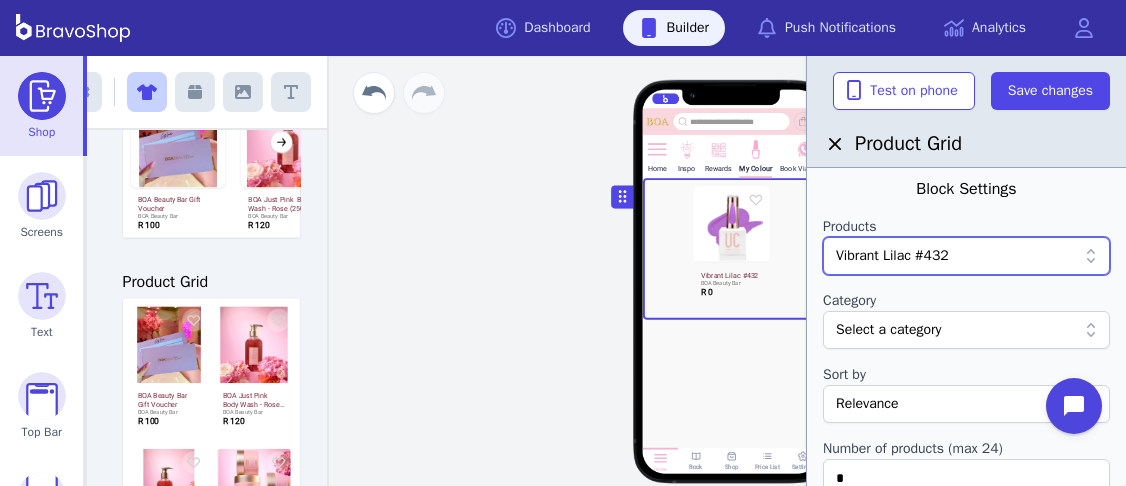 scroll, scrollTop: 0, scrollLeft: 0, axis: both 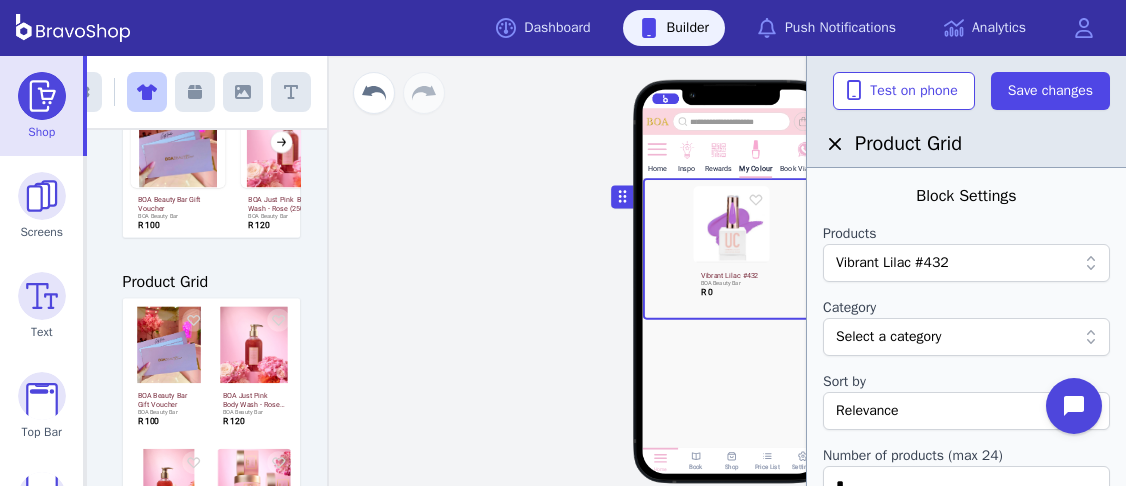 click at bounding box center [732, 349] 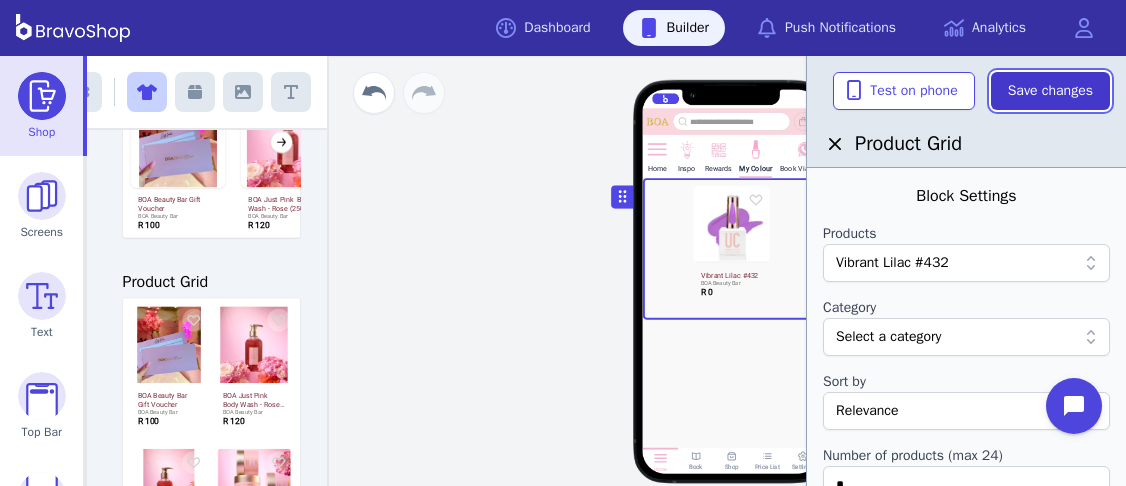 click on "Save changes" at bounding box center [1050, 91] 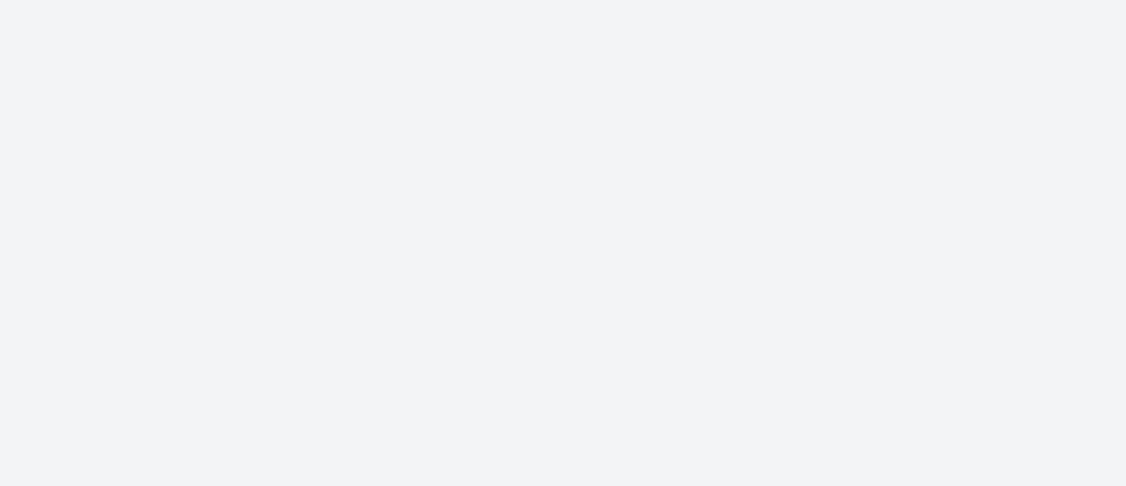 scroll, scrollTop: 0, scrollLeft: 0, axis: both 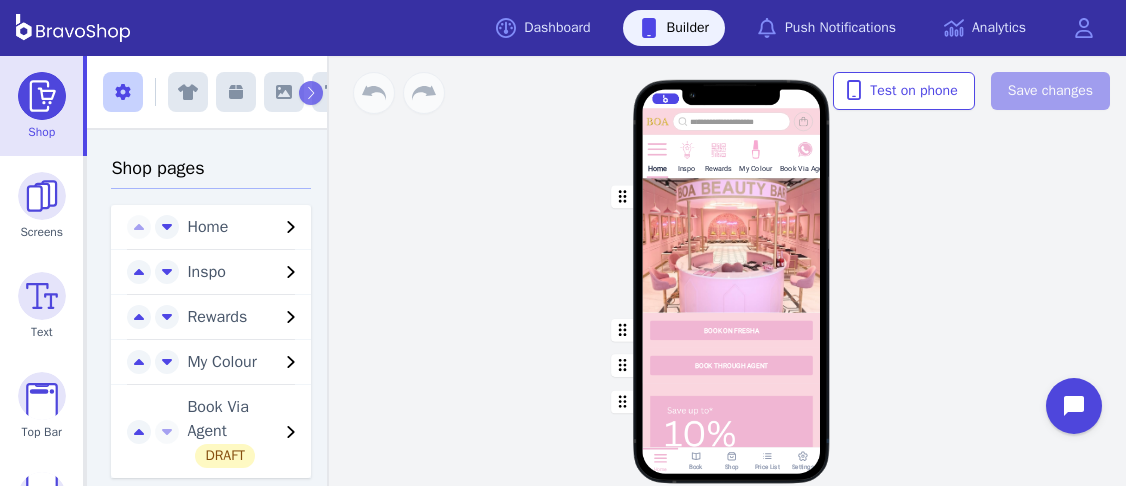 click at bounding box center (657, 148) 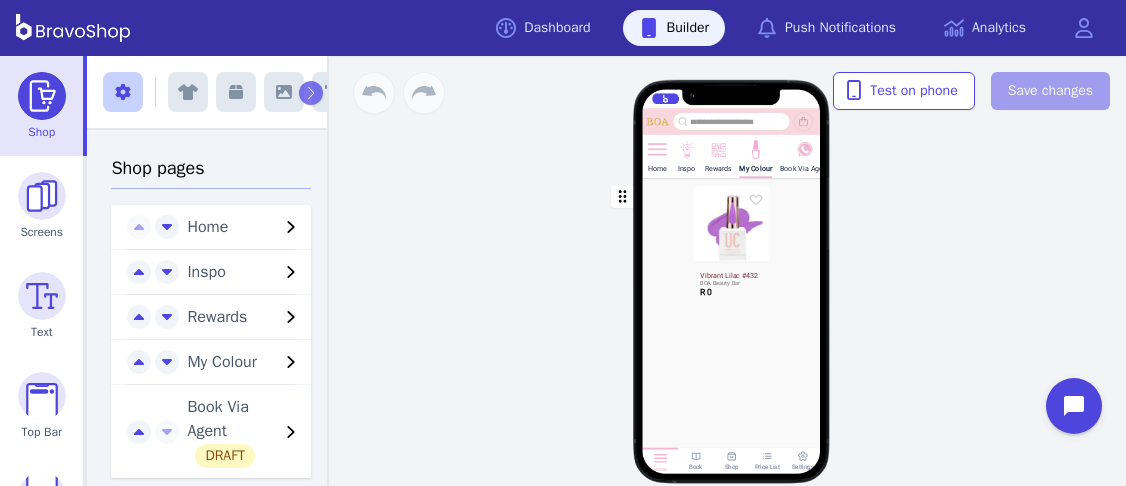 click at bounding box center (732, 349) 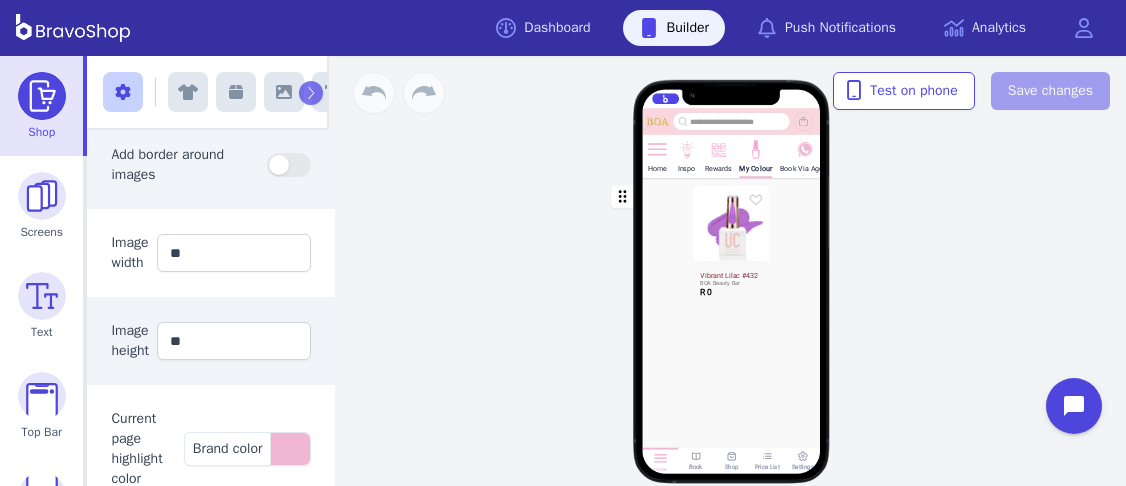 scroll, scrollTop: 613, scrollLeft: 0, axis: vertical 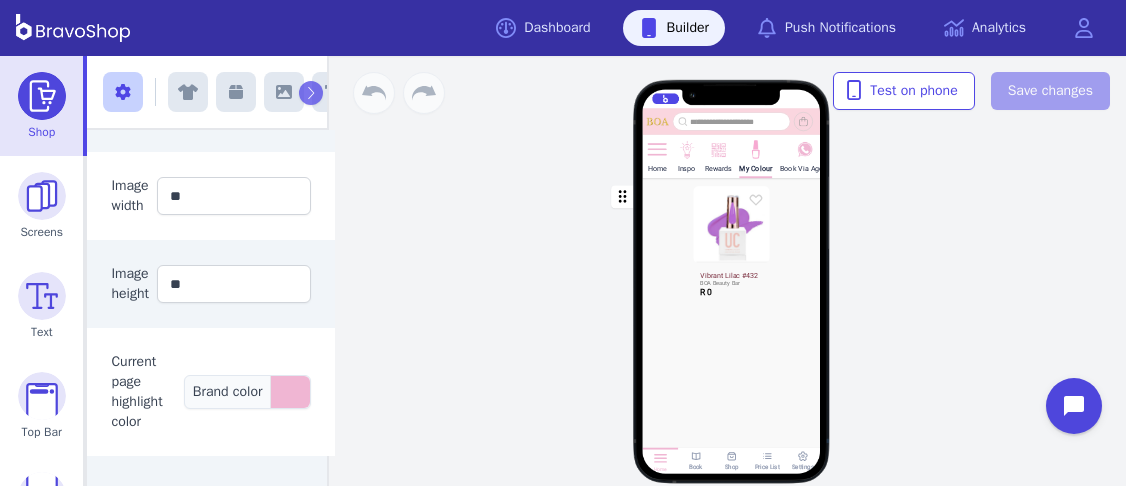 click at bounding box center (290, 392) 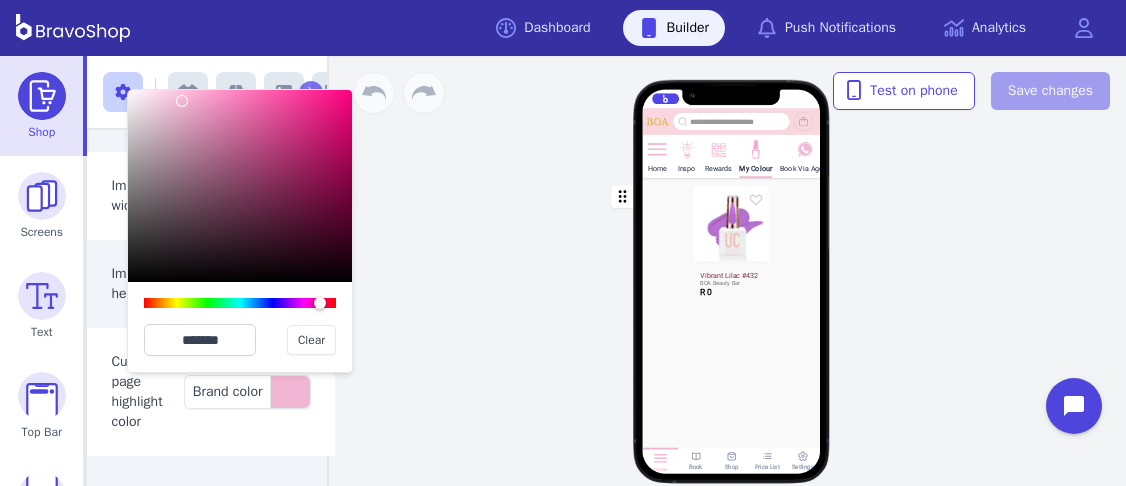 click on "Current page highlight color Brand color ******* Clear" at bounding box center [211, 392] 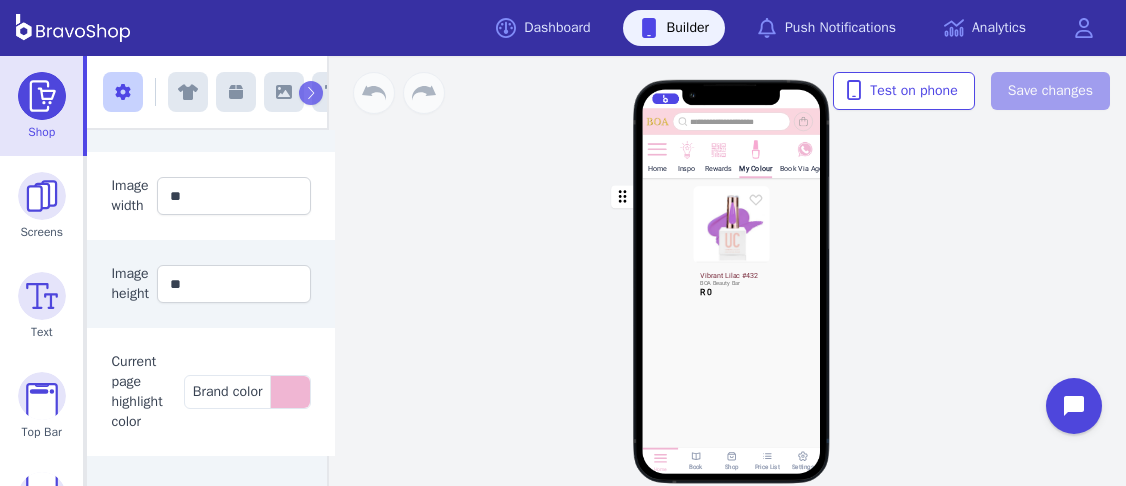 scroll, scrollTop: 0, scrollLeft: 0, axis: both 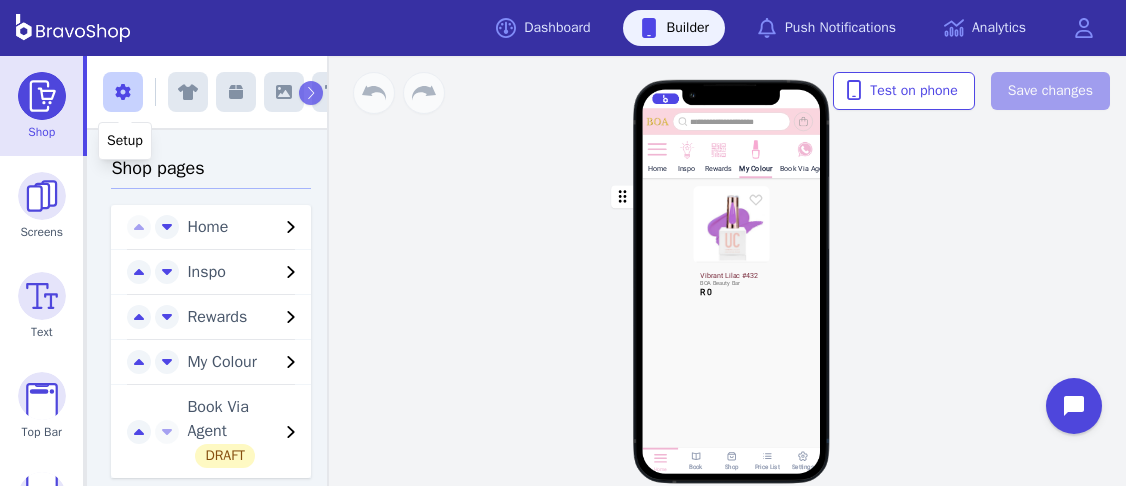 click at bounding box center [123, 92] 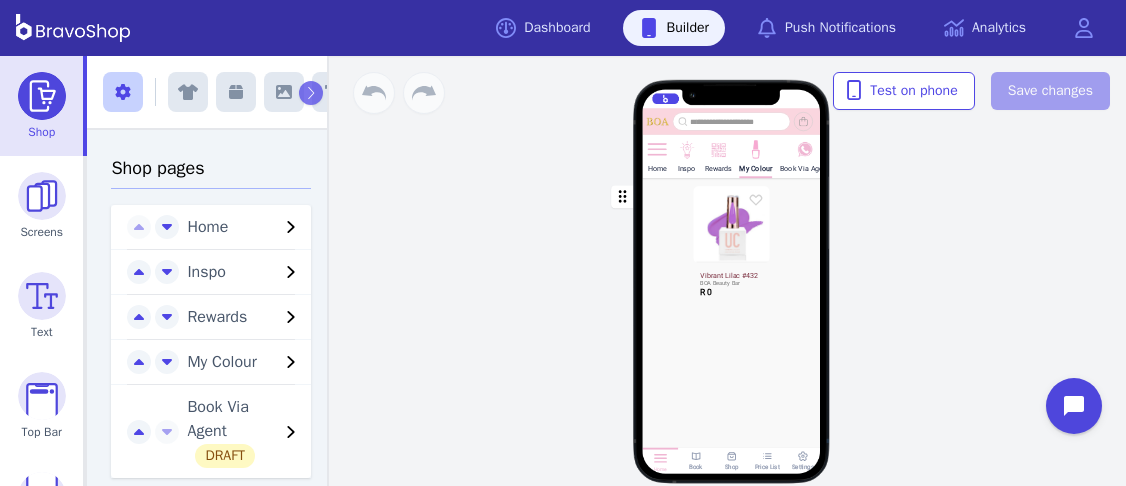 click at bounding box center [123, 92] 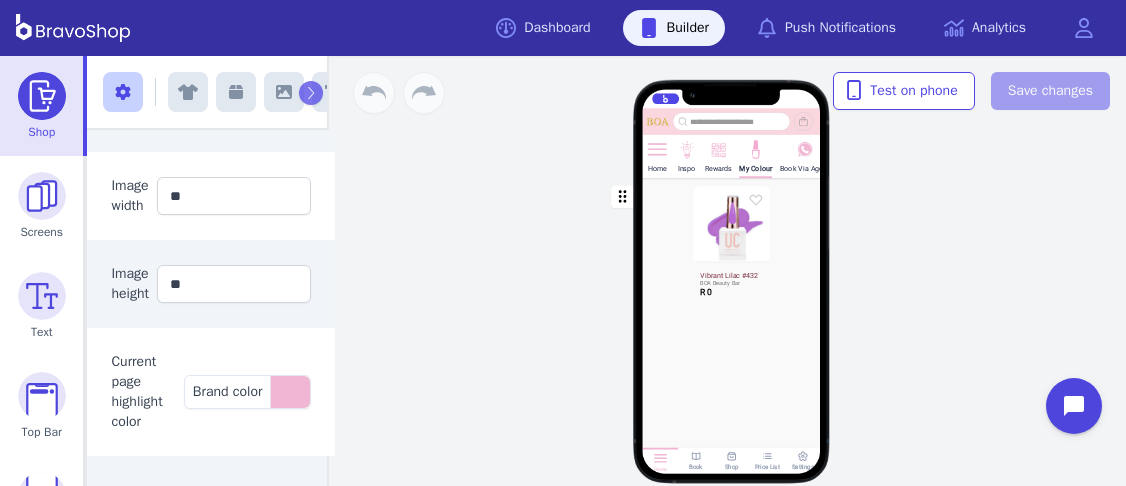 scroll, scrollTop: 0, scrollLeft: 0, axis: both 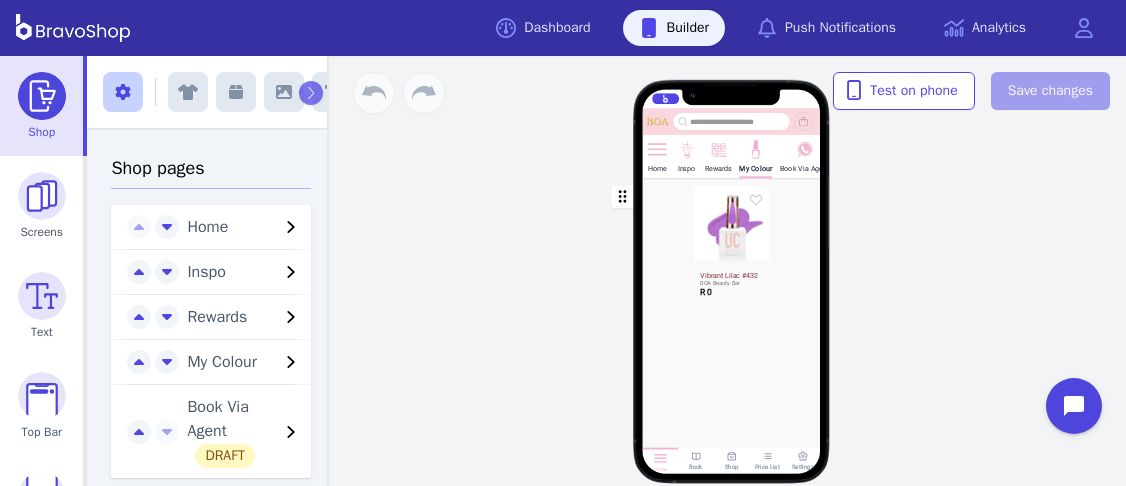 click on "Home Inspo Rewards My Colour Book Via Agent Vibrant Lilac #432 BOA Beauty Bar R 0 Drag a block here to get started Home Book  Shop Price List Settings" at bounding box center (731, 271) 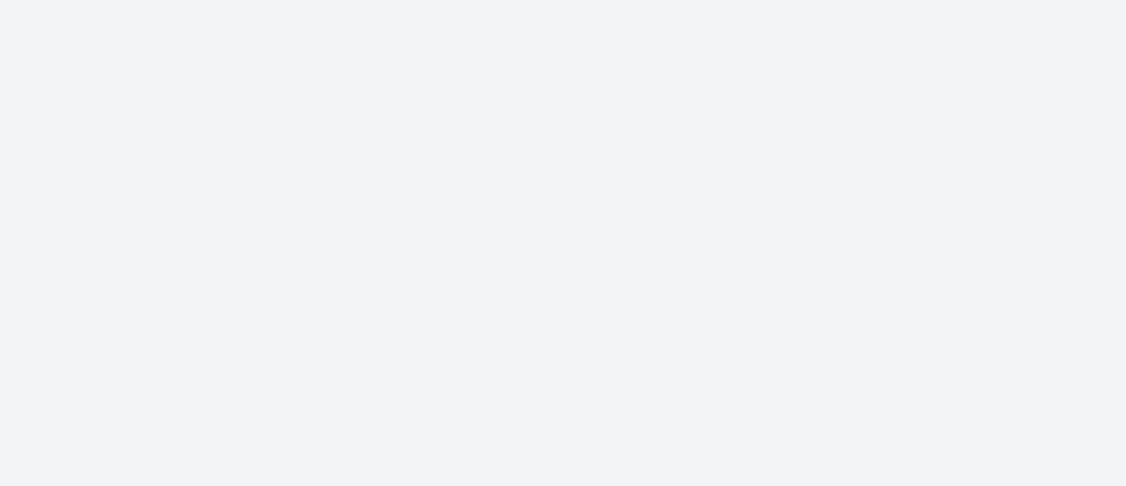 scroll, scrollTop: 0, scrollLeft: 0, axis: both 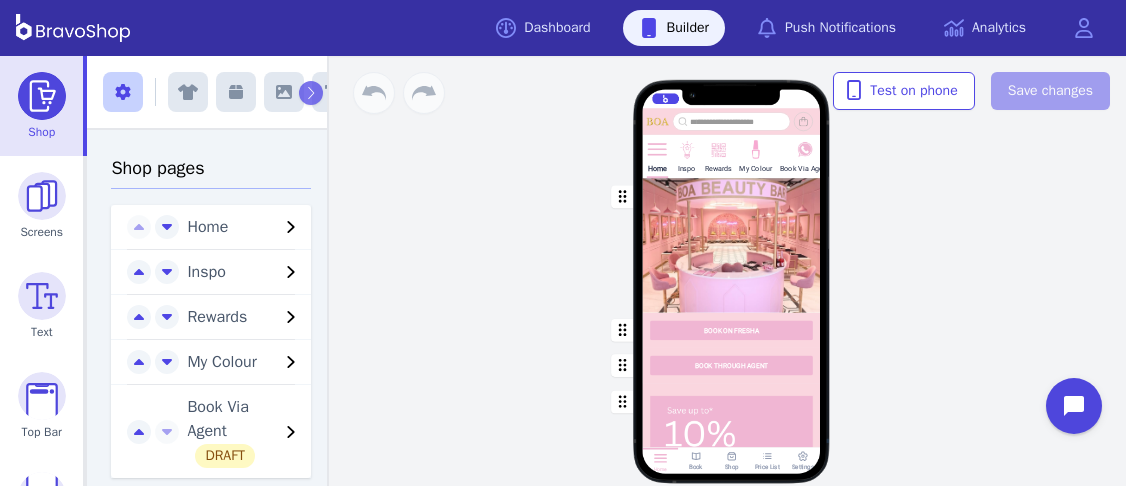 click at bounding box center [657, 148] 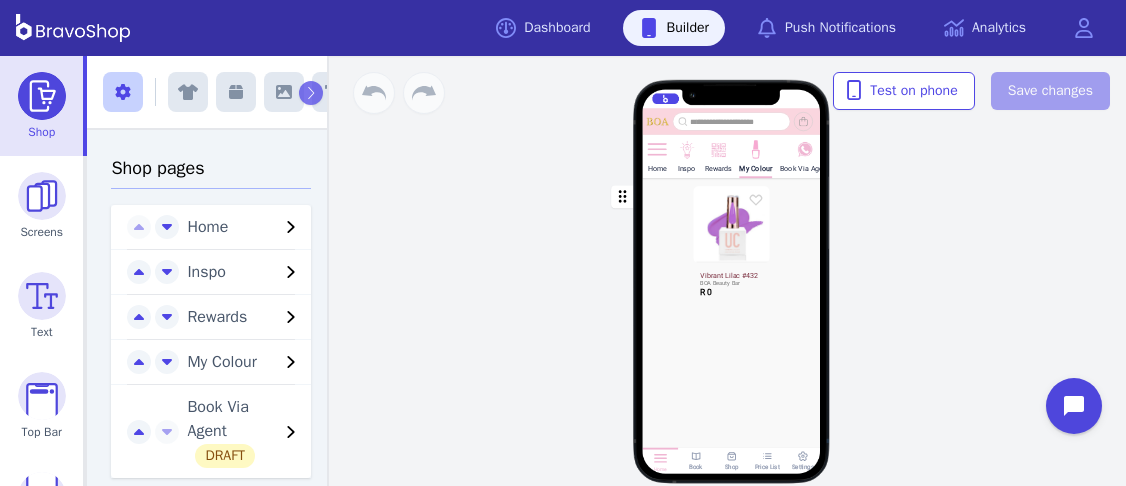 click at bounding box center [732, 349] 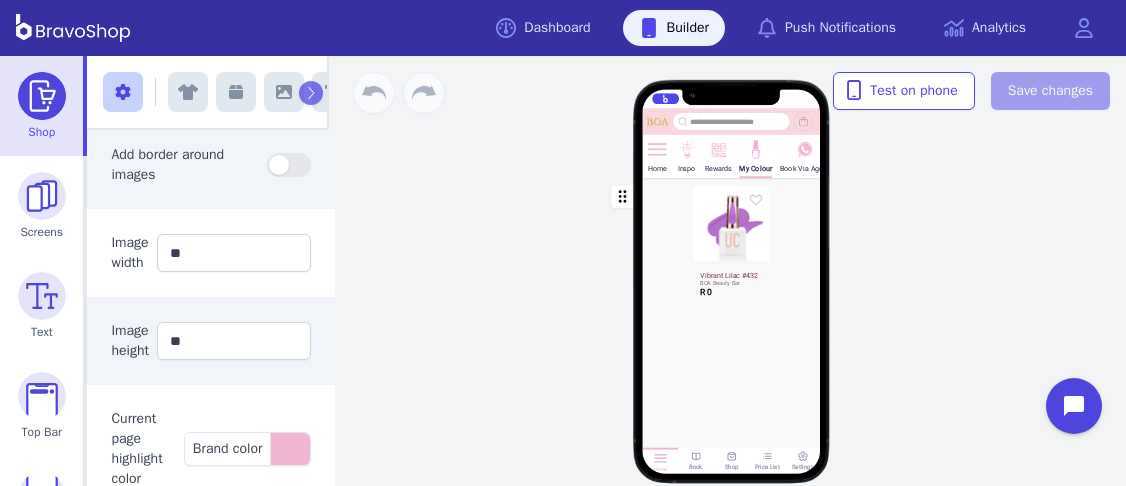 scroll, scrollTop: 613, scrollLeft: 0, axis: vertical 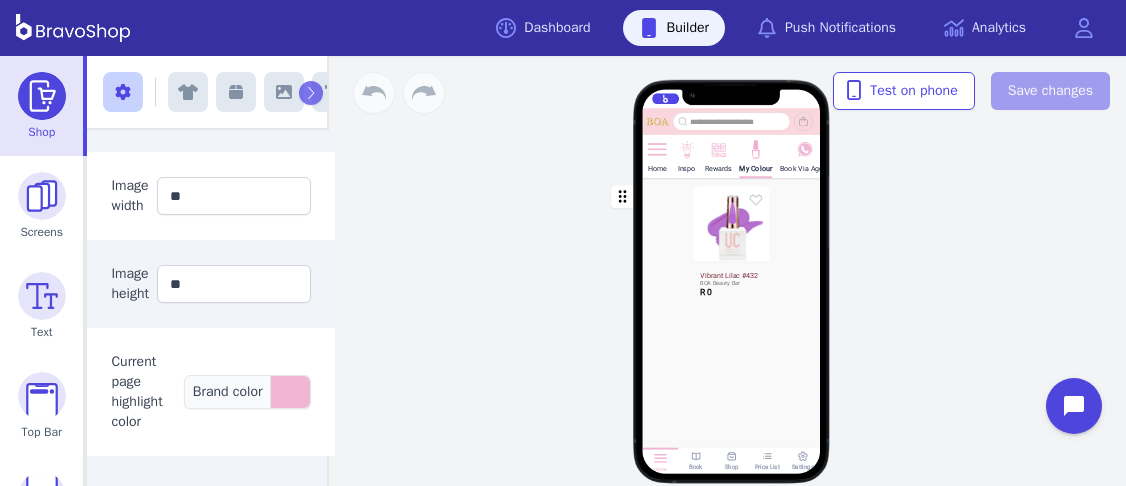 click at bounding box center [290, 392] 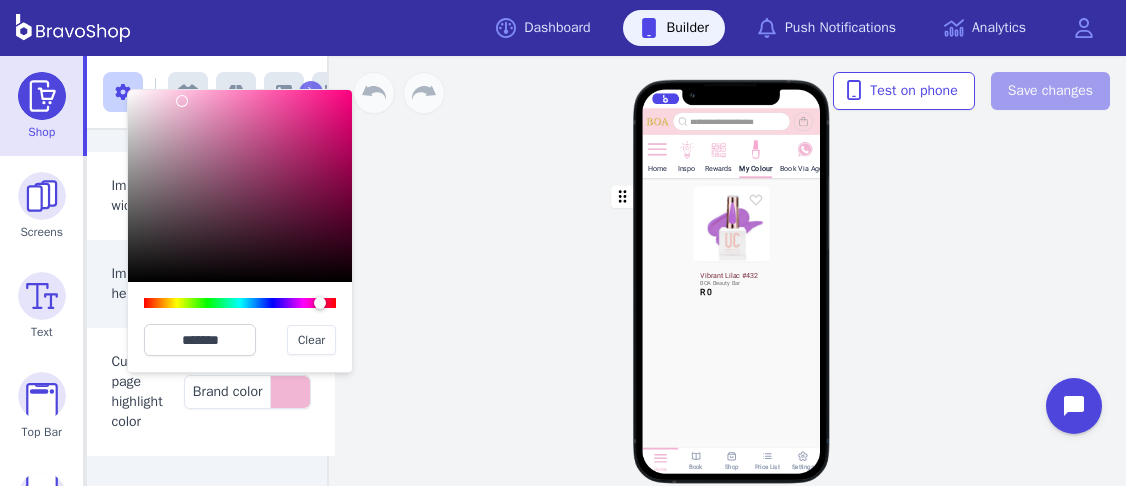 click on "Current page highlight color Brand color ******* Clear" at bounding box center [211, 392] 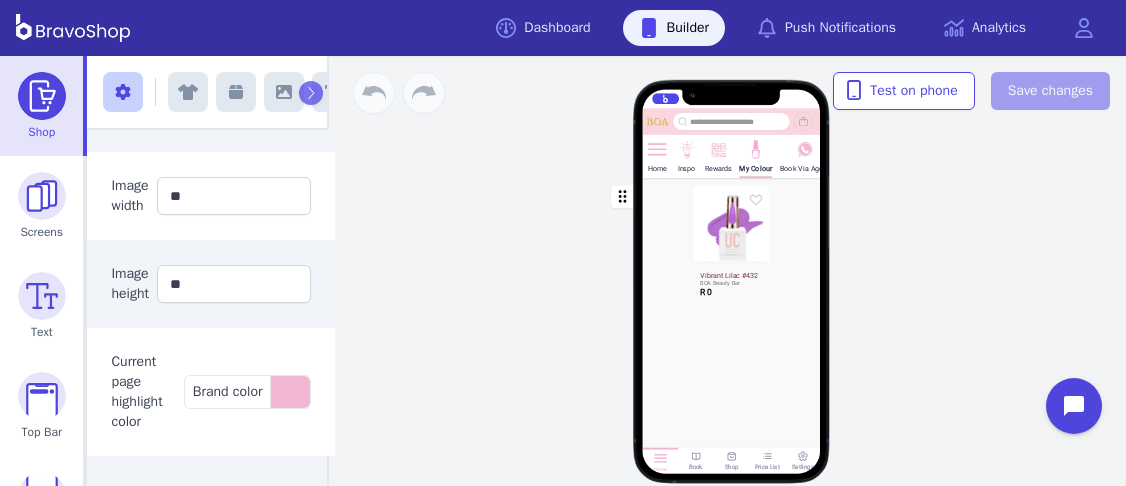 scroll, scrollTop: 0, scrollLeft: 0, axis: both 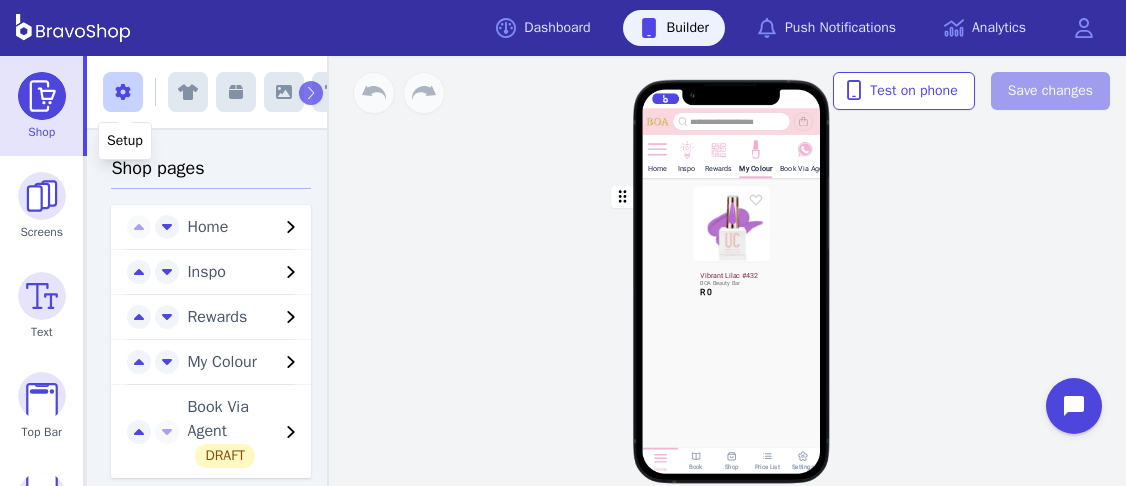 click at bounding box center [123, 92] 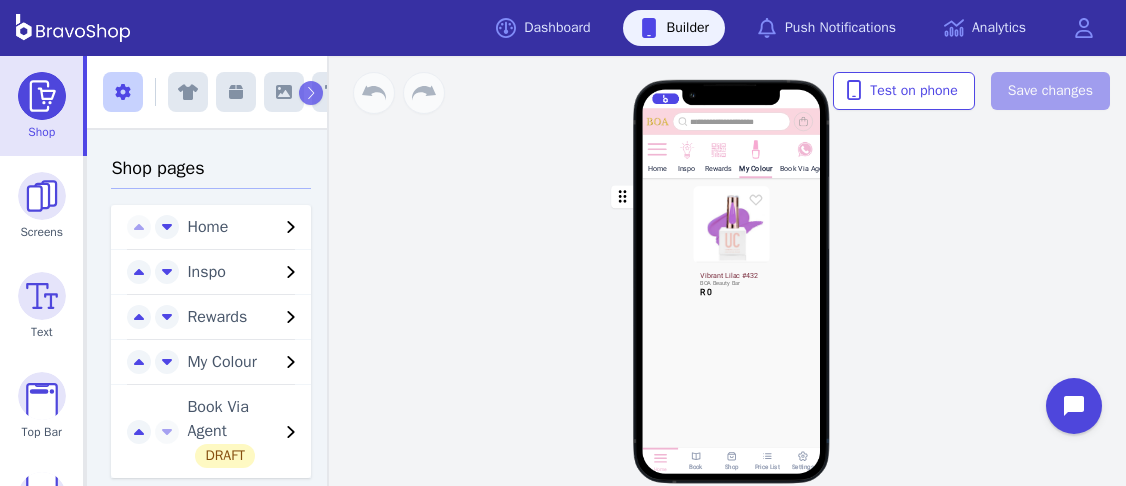 click at bounding box center (123, 92) 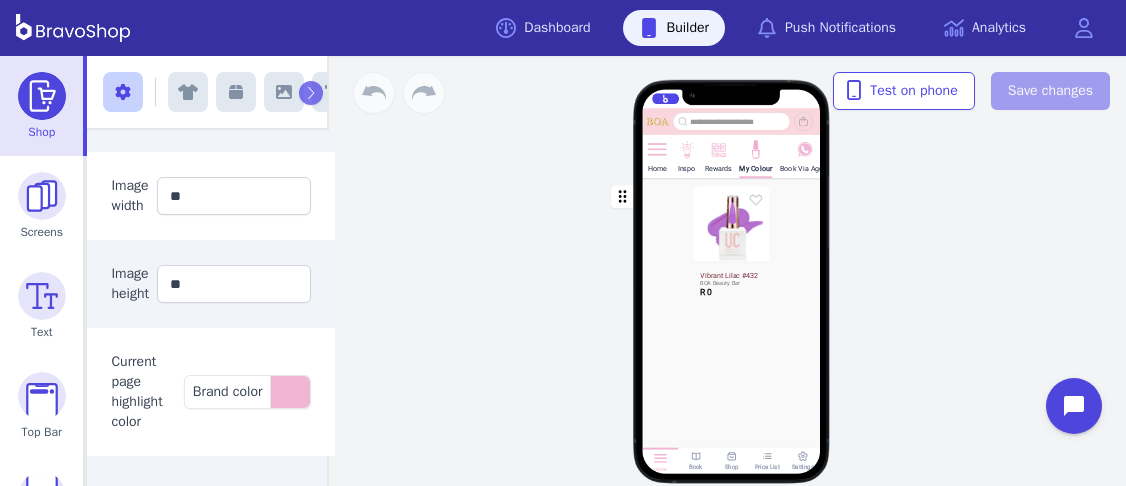 scroll, scrollTop: 0, scrollLeft: 0, axis: both 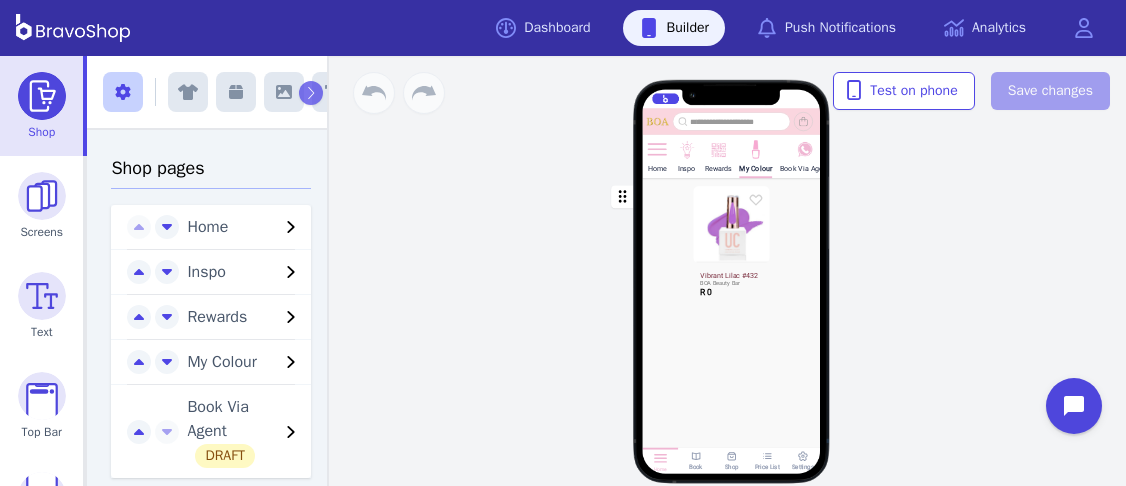click on "Home Inspo Rewards My Colour Book Via Agent Vibrant Lilac #432 BOA Beauty Bar R 0 Drag a block here to get started Home Book  Shop Price List Settings" at bounding box center (731, 271) 